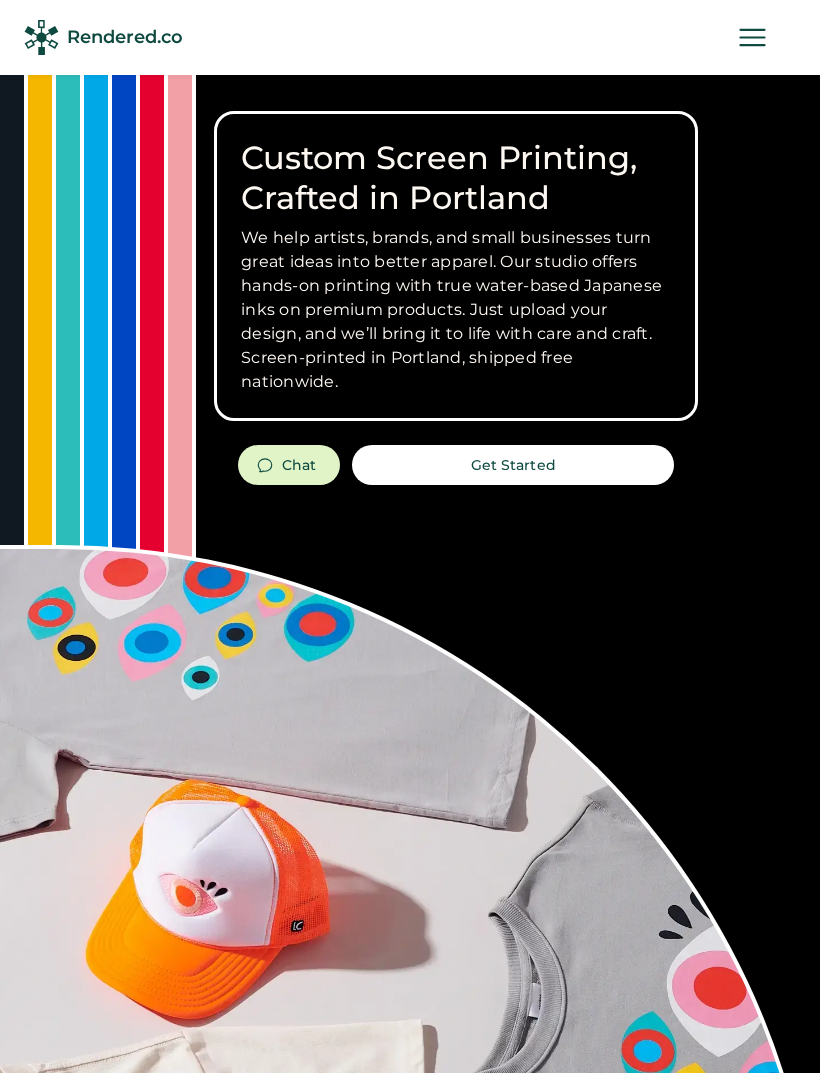 scroll, scrollTop: 0, scrollLeft: 0, axis: both 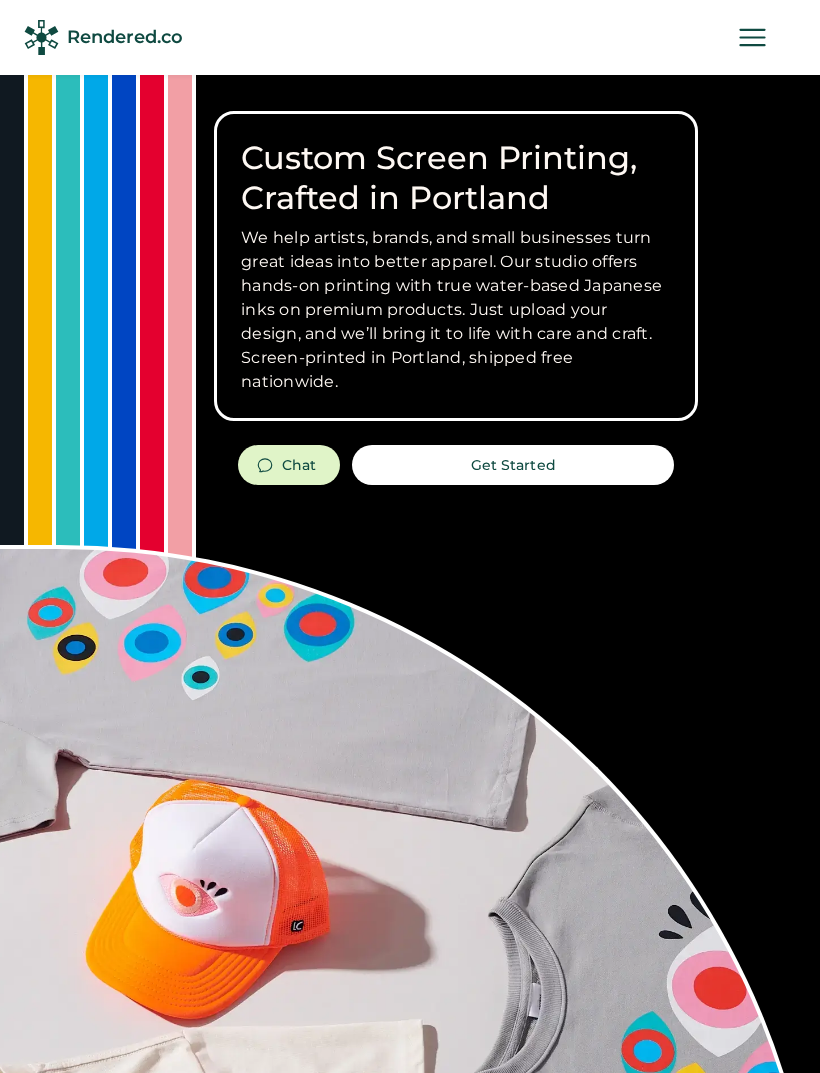 click 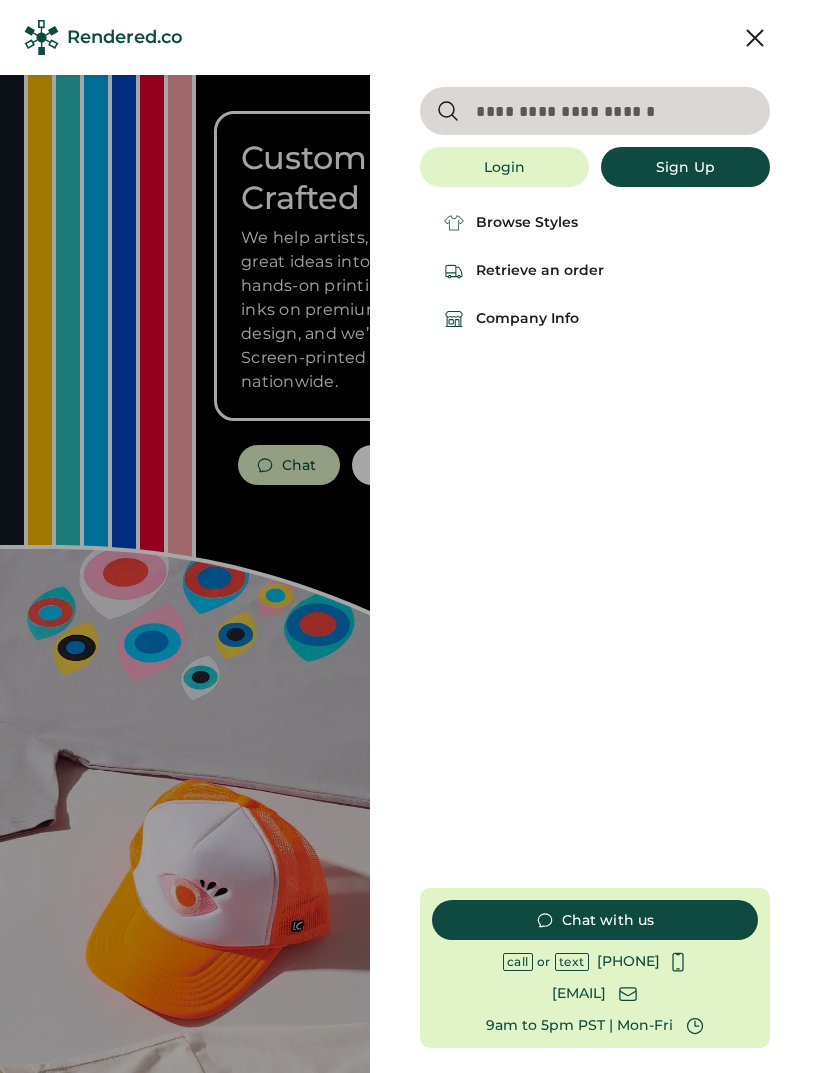 click at bounding box center [595, 111] 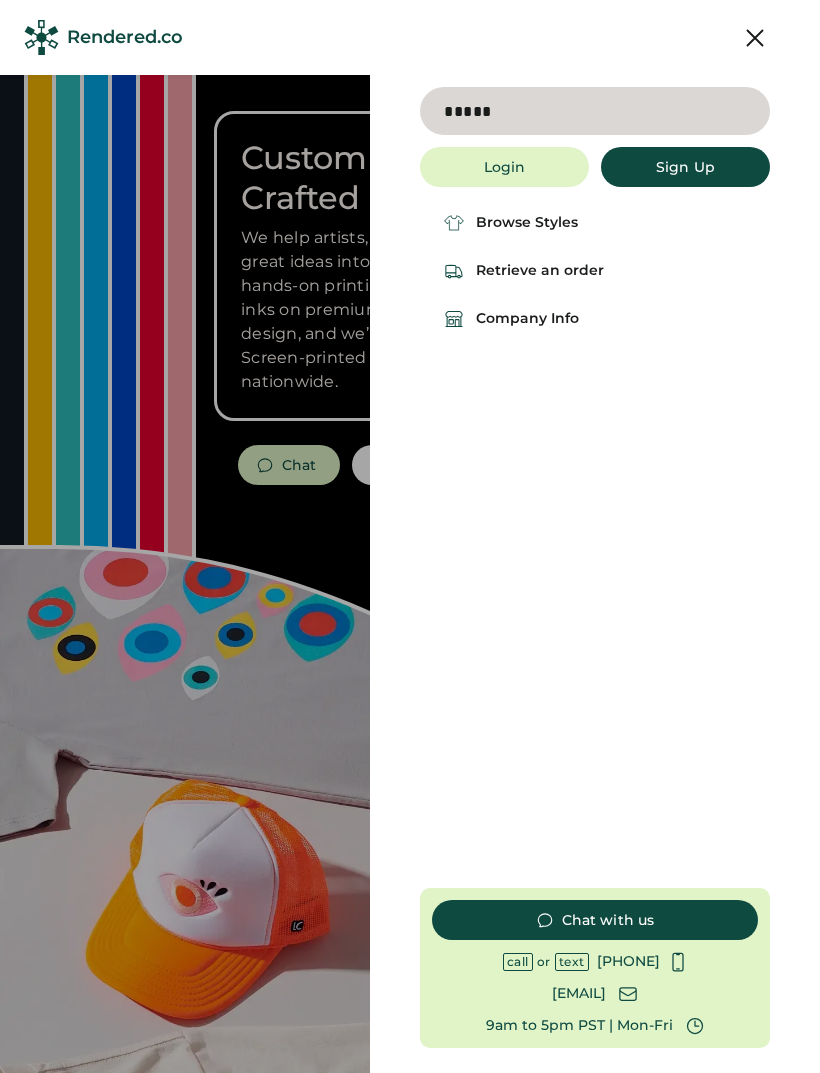 type on "*****" 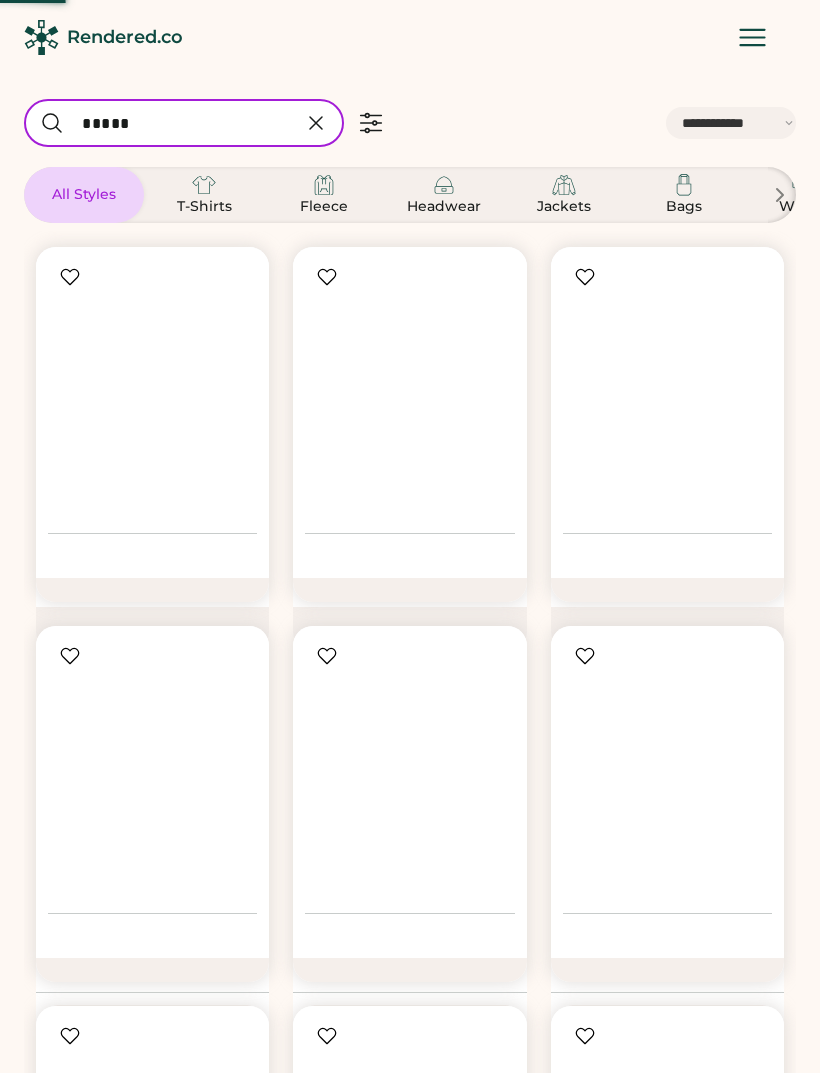 select on "*****" 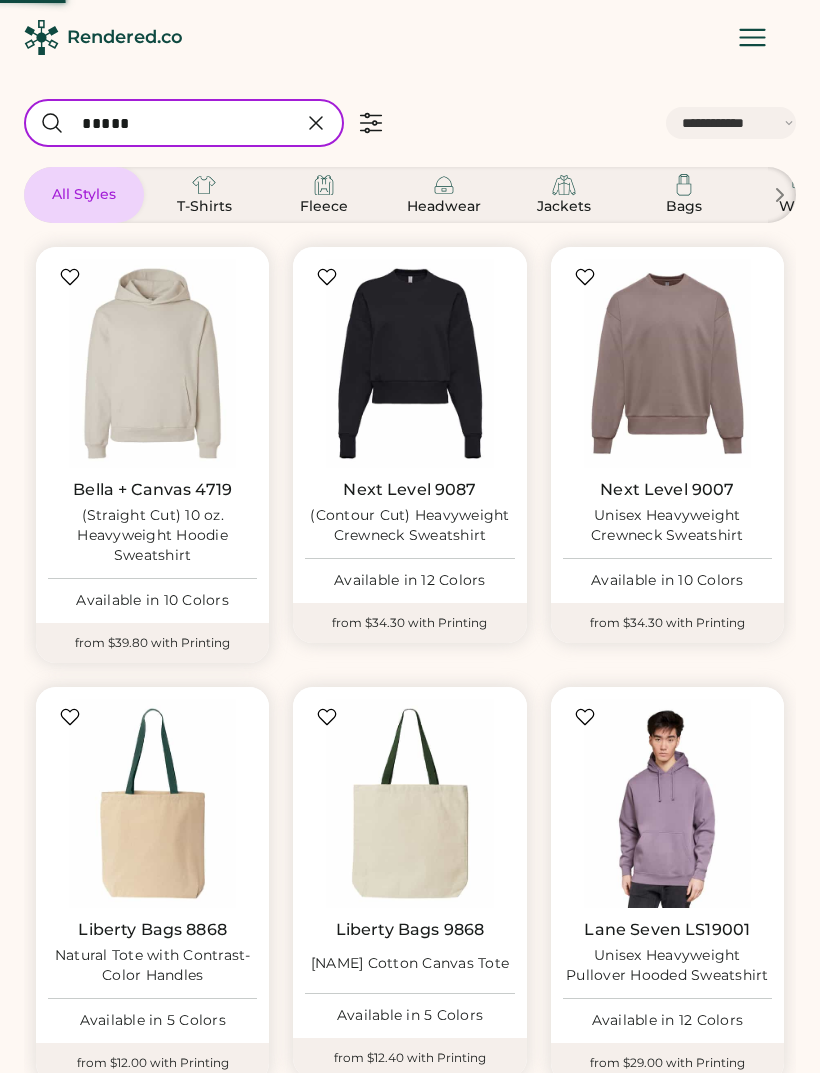 scroll, scrollTop: 0, scrollLeft: 0, axis: both 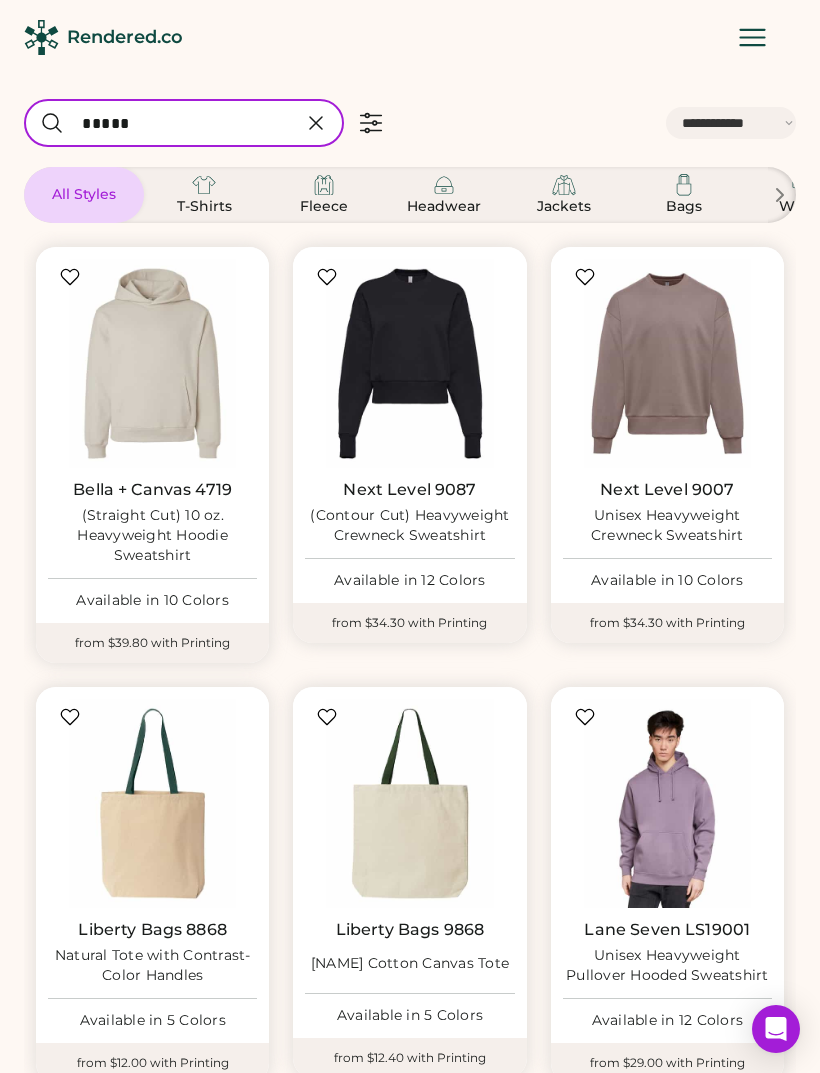 click at bounding box center [152, 363] 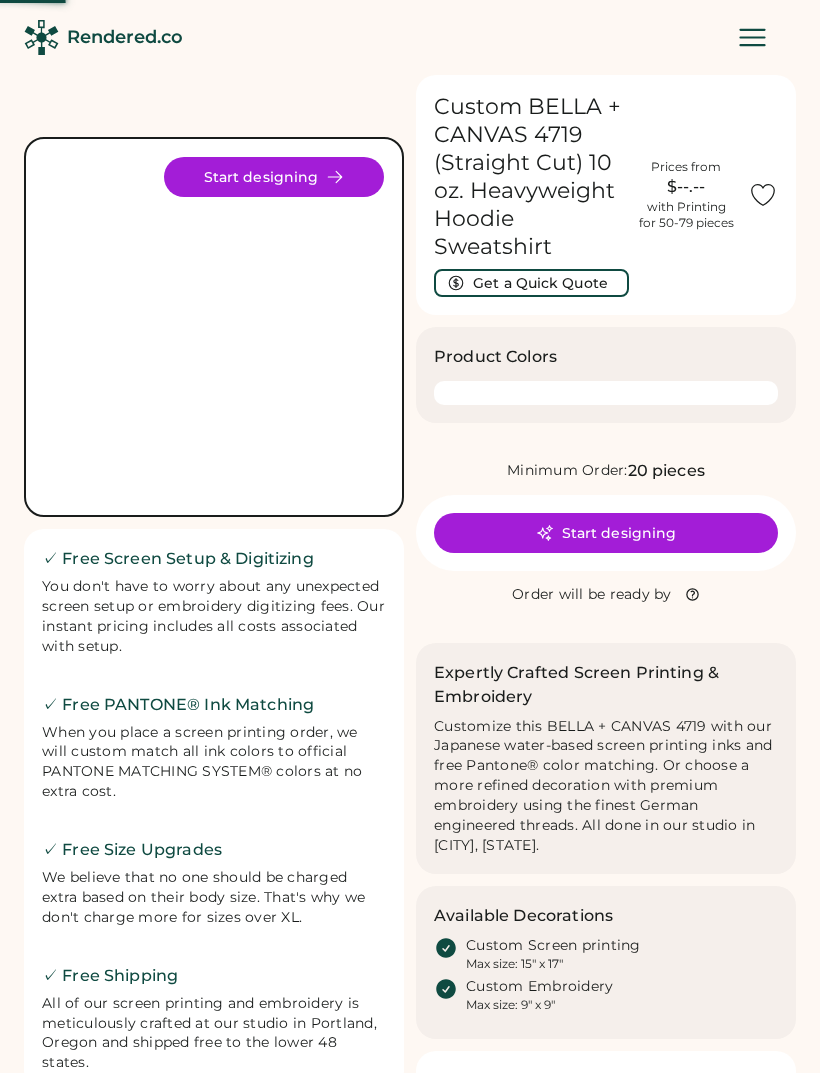 scroll, scrollTop: 0, scrollLeft: 0, axis: both 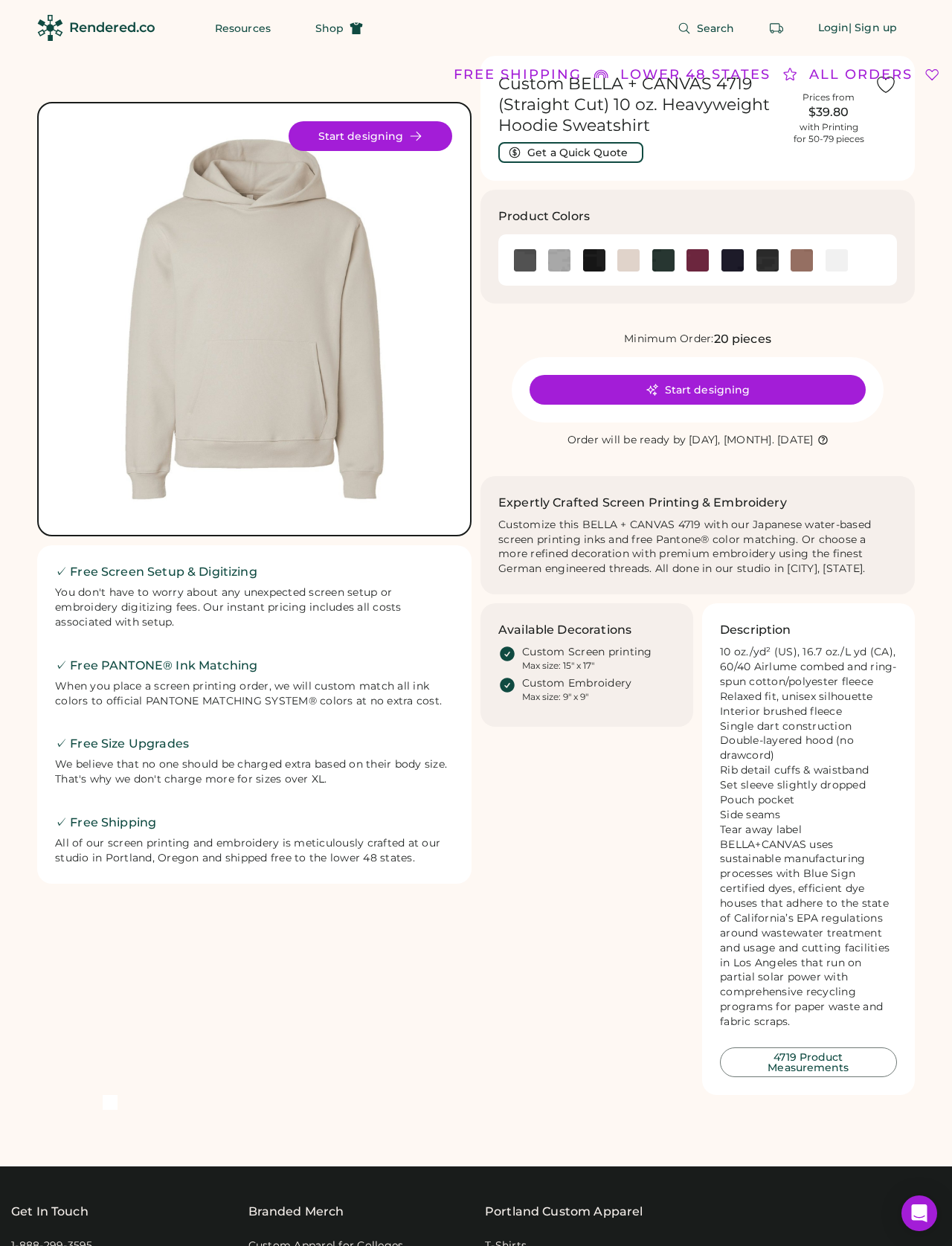 click 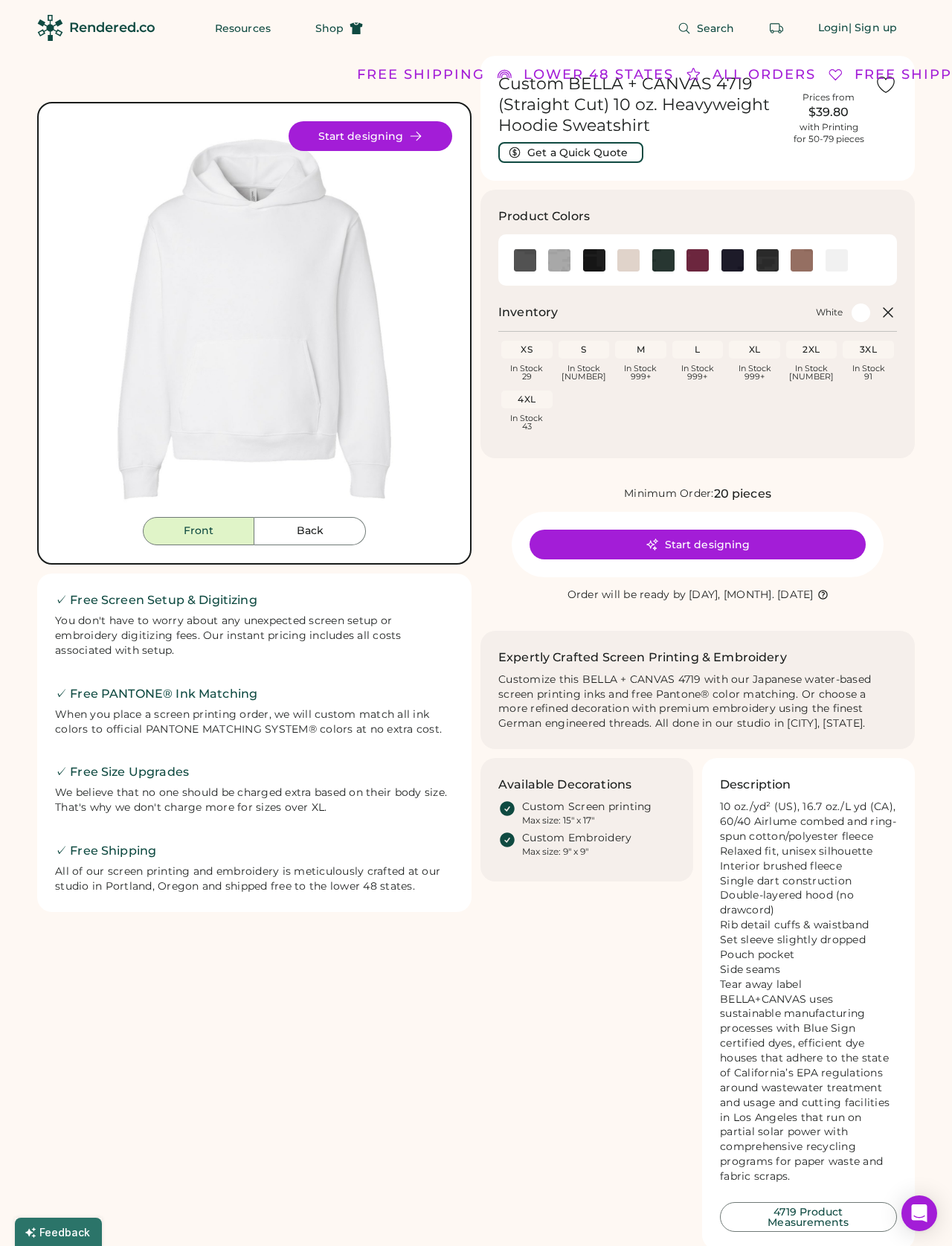 click 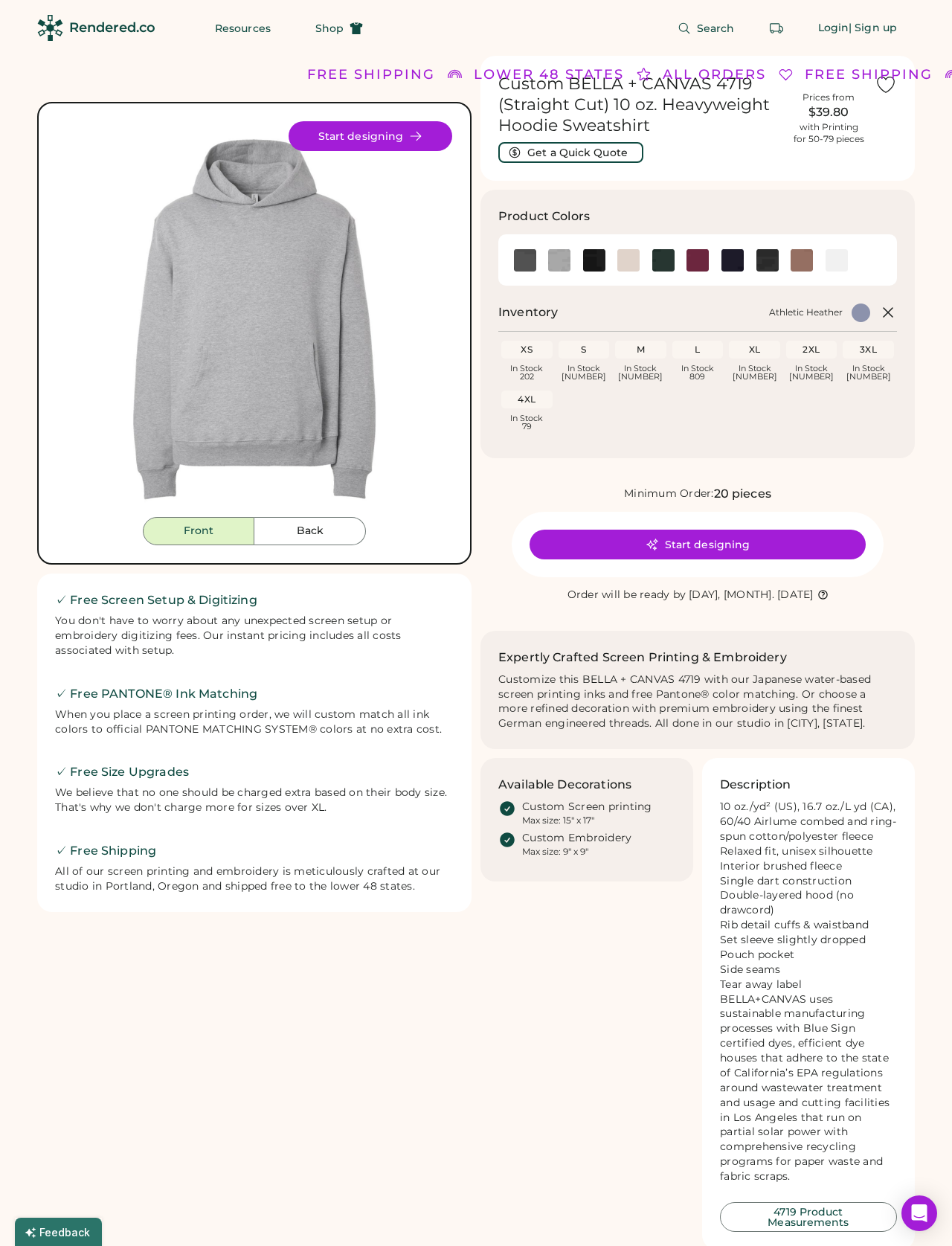 click on "Start designing" at bounding box center [370, 136] 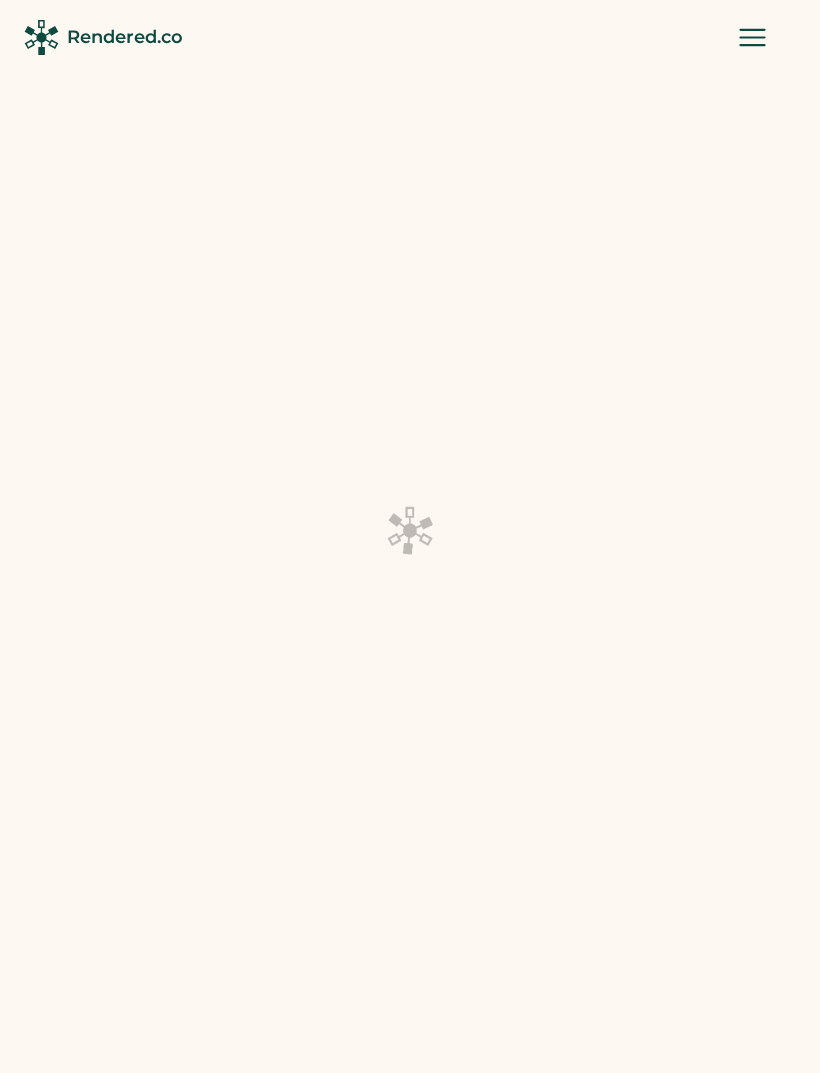 scroll, scrollTop: 0, scrollLeft: 0, axis: both 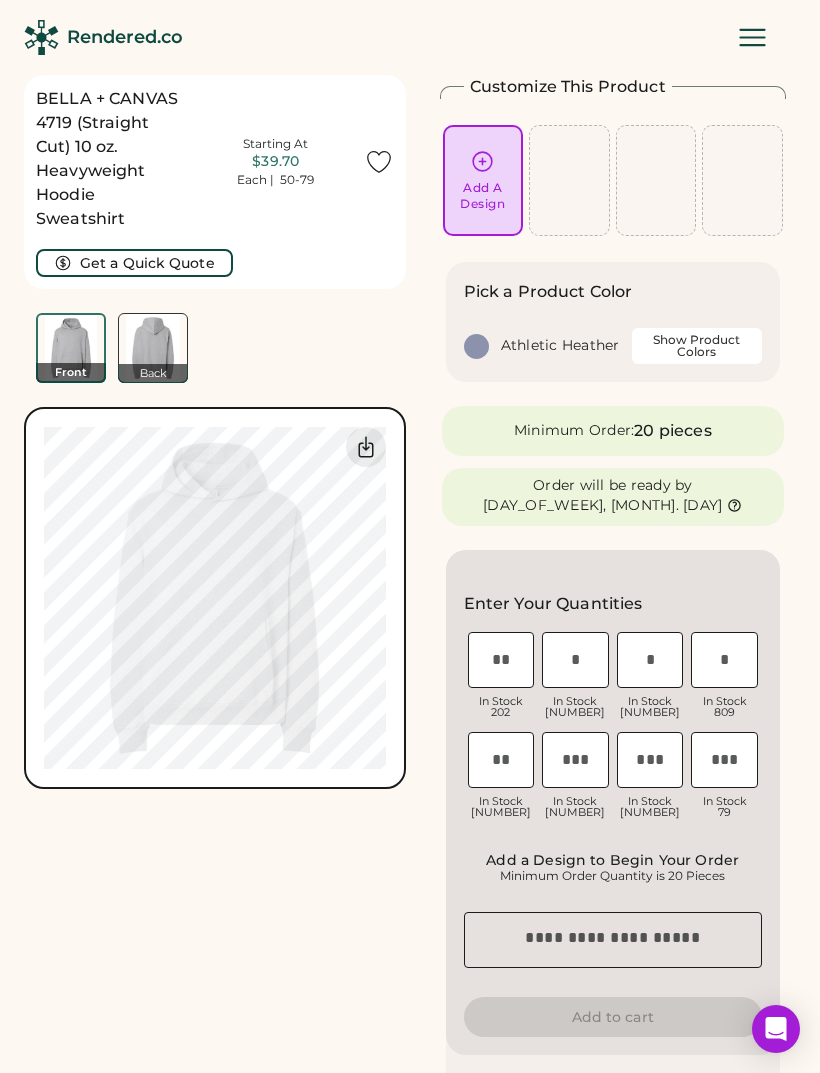 click on "Add A
Design" at bounding box center (483, 180) 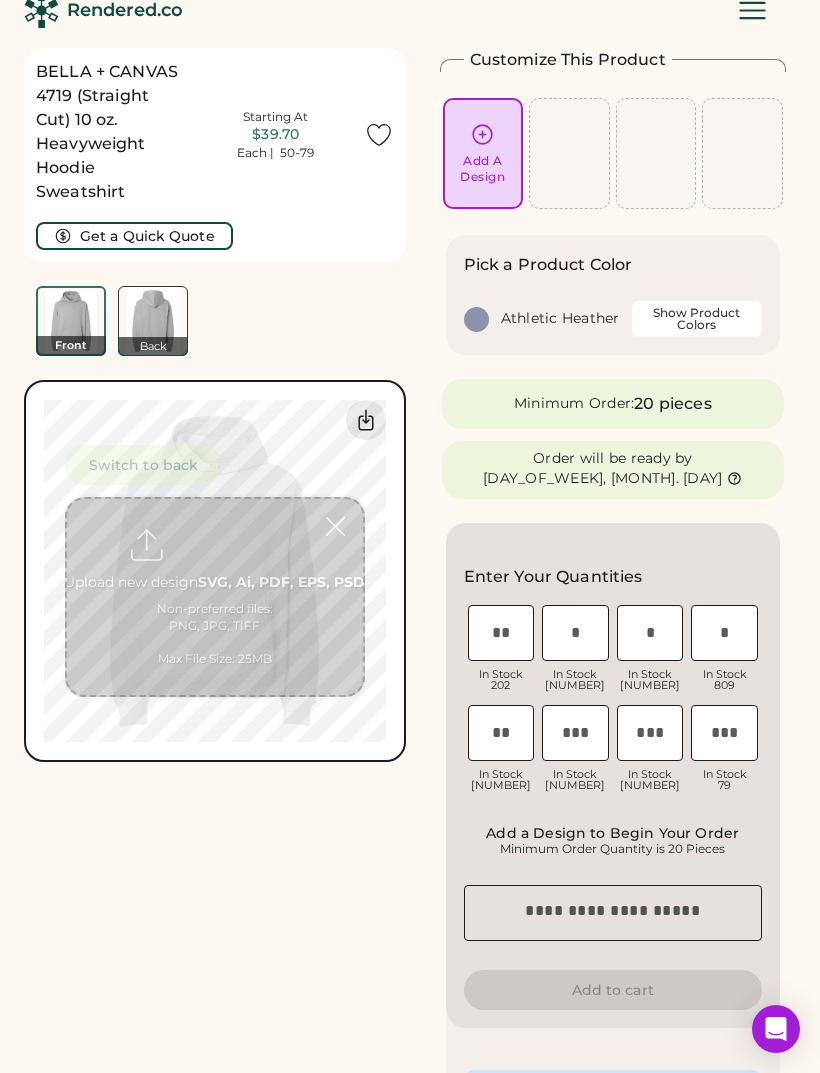 scroll, scrollTop: 75, scrollLeft: 0, axis: vertical 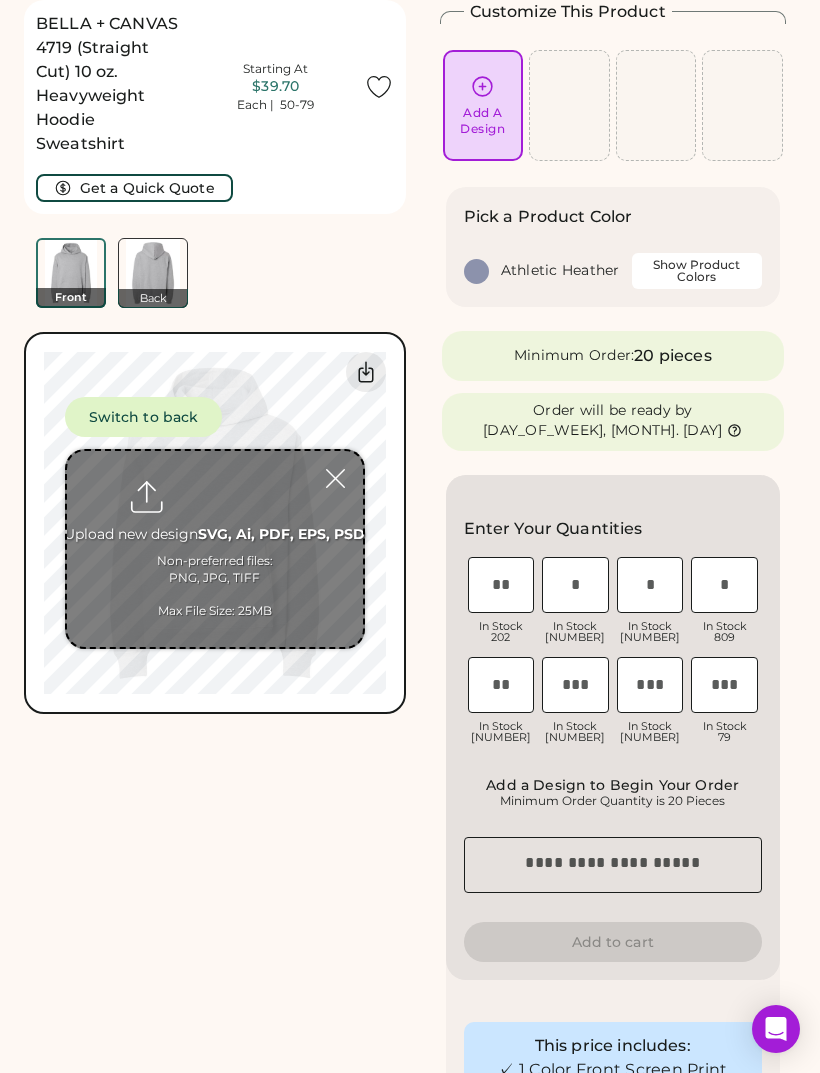 click at bounding box center [215, 549] 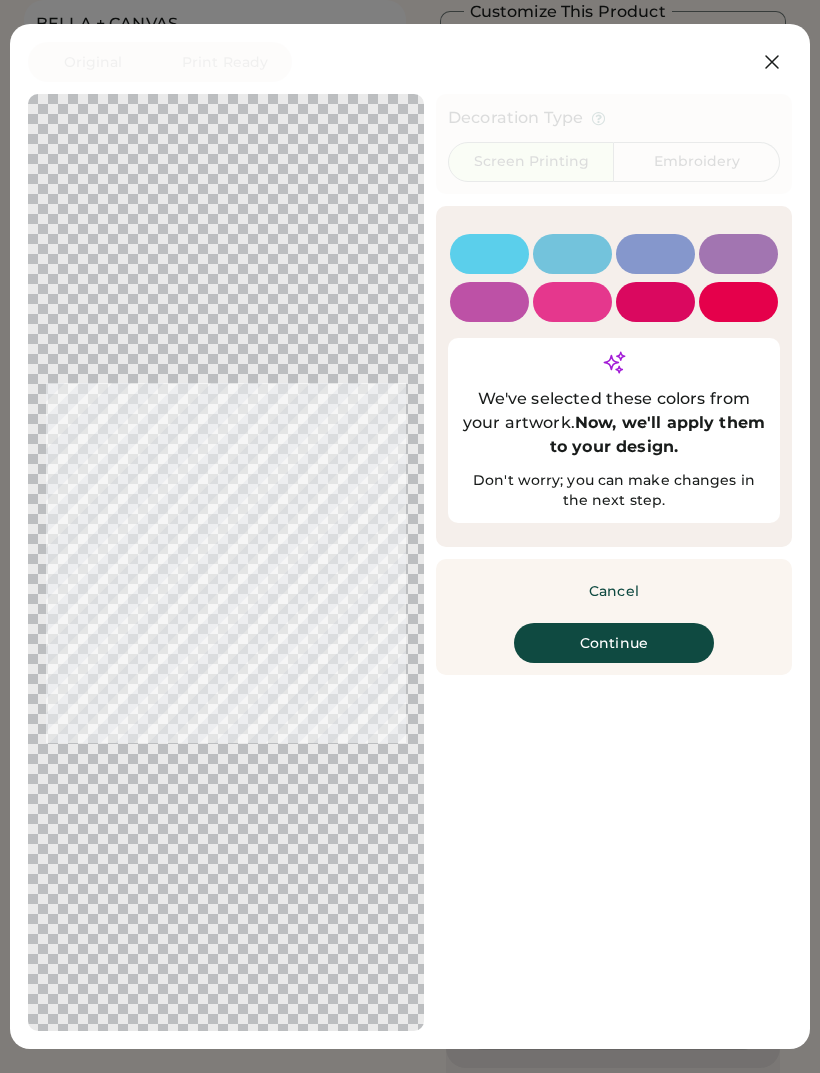 click on "Continue" at bounding box center [614, 643] 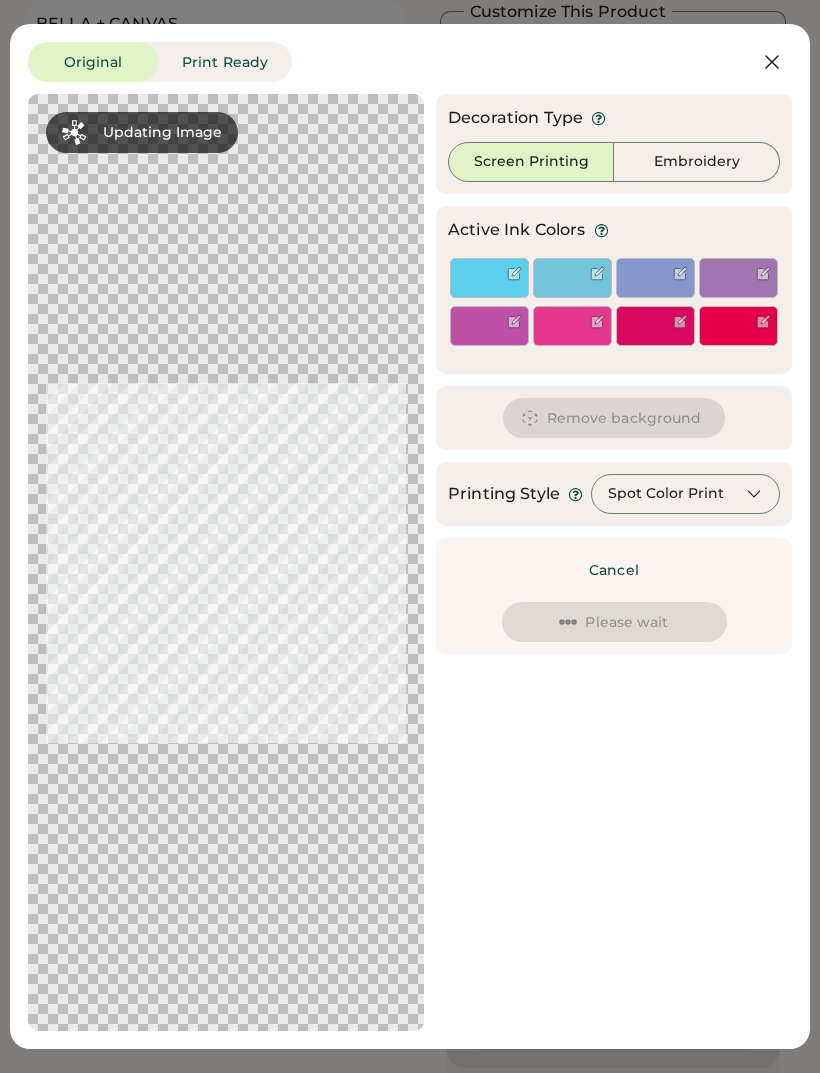 click on "Spot Color Print" at bounding box center [685, 494] 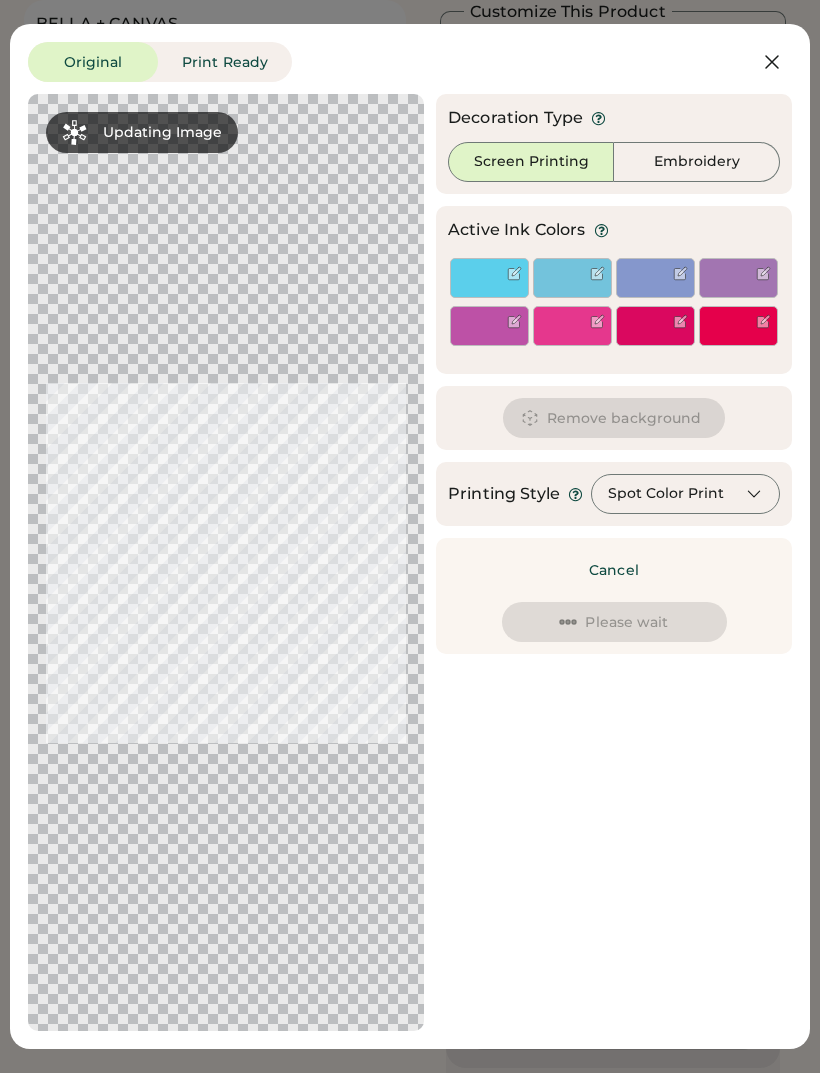 click on "Spot Color Print" at bounding box center [685, 494] 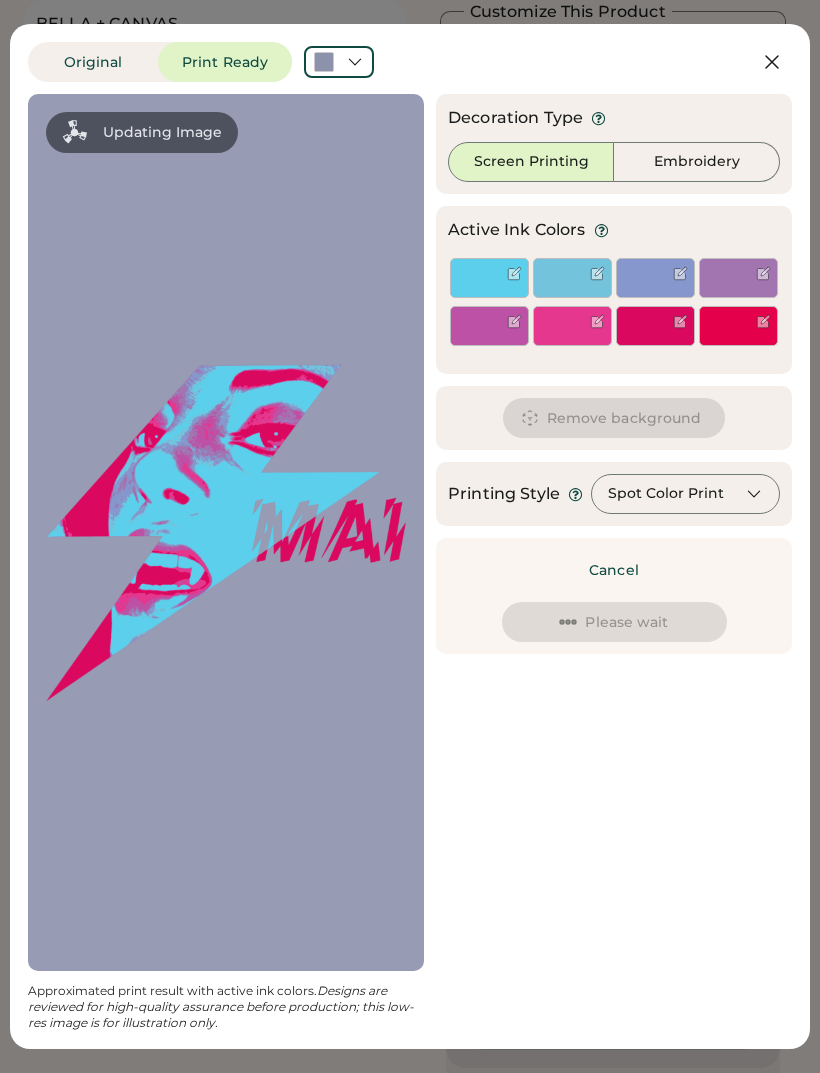 click on "Spot Color Print" at bounding box center (685, 494) 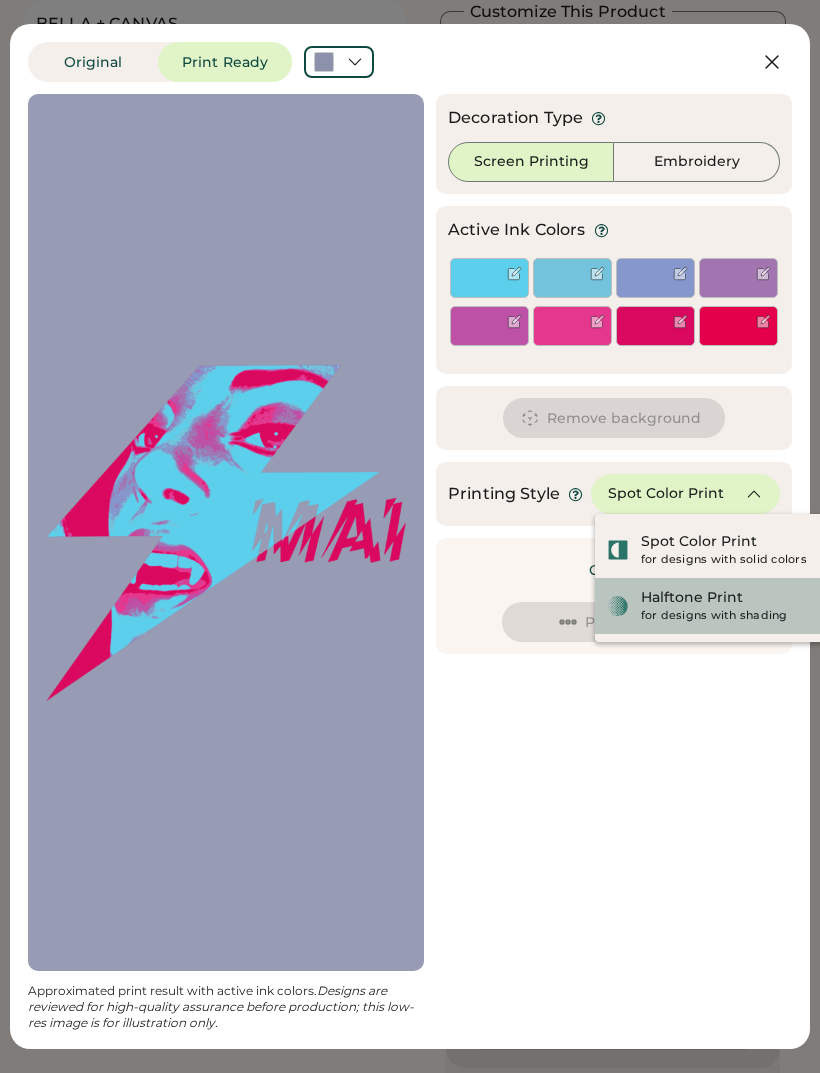 click on "Halftone Print" at bounding box center [692, 598] 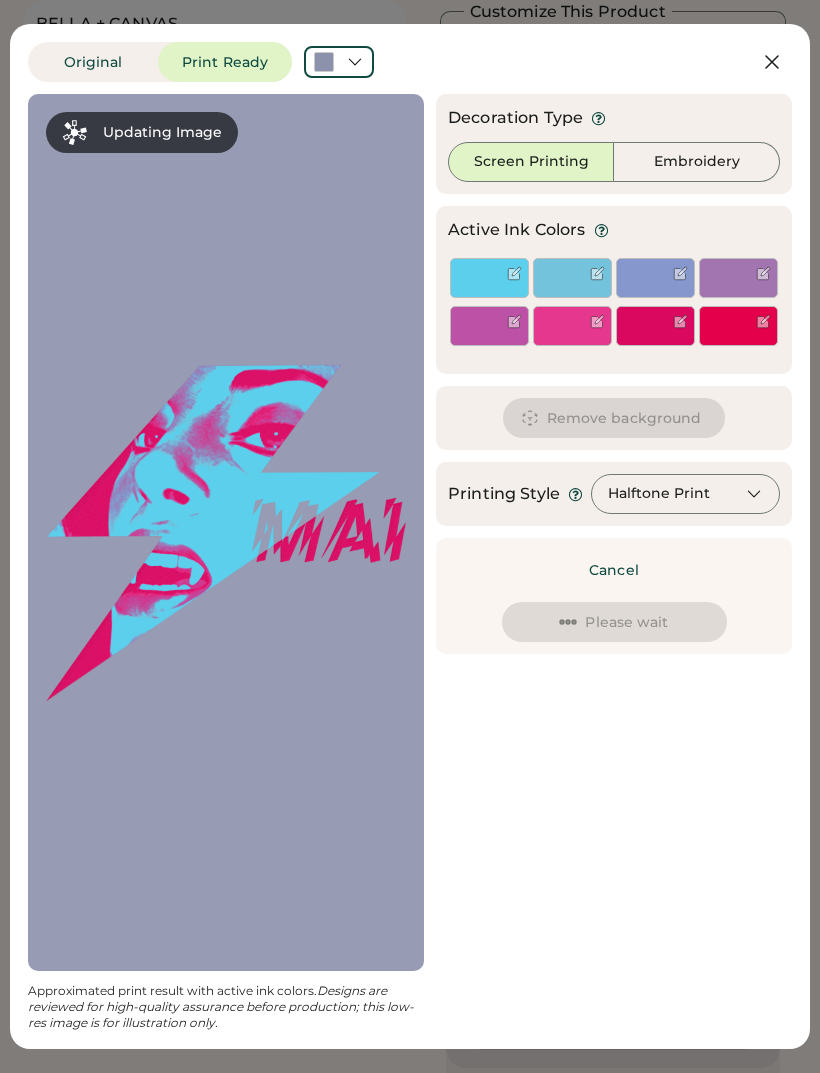 click at bounding box center (572, 336) 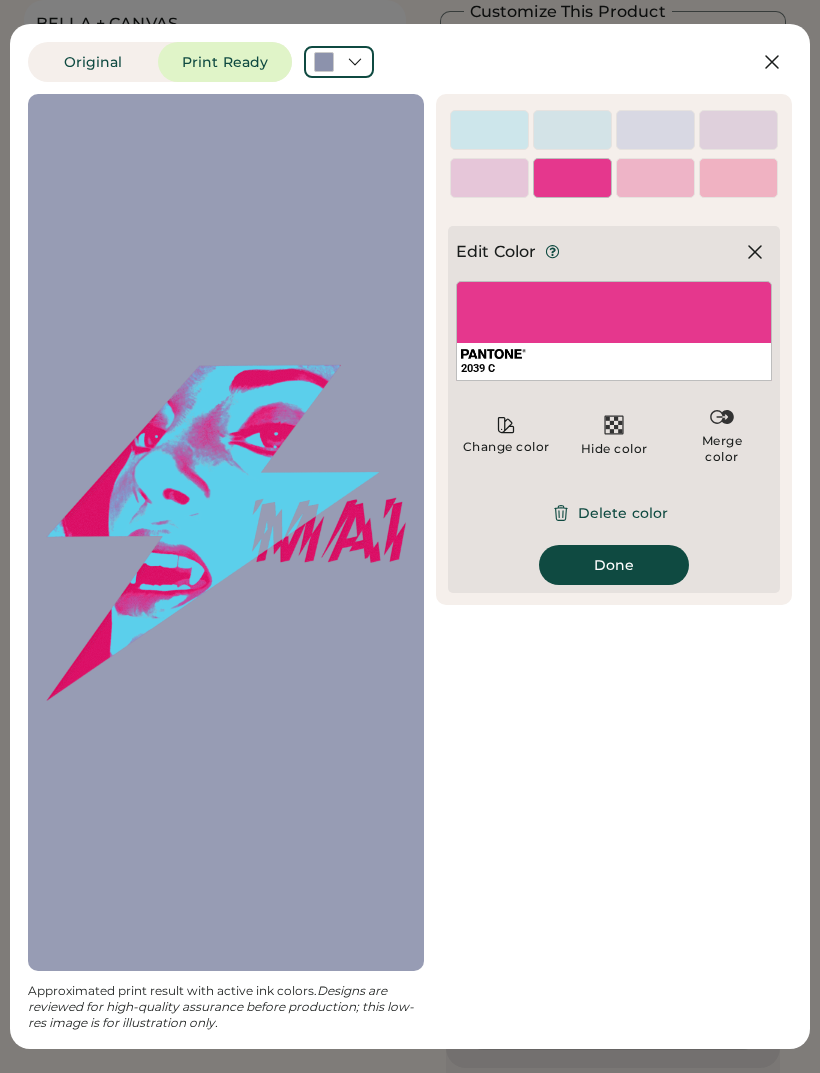 click at bounding box center [655, 188] 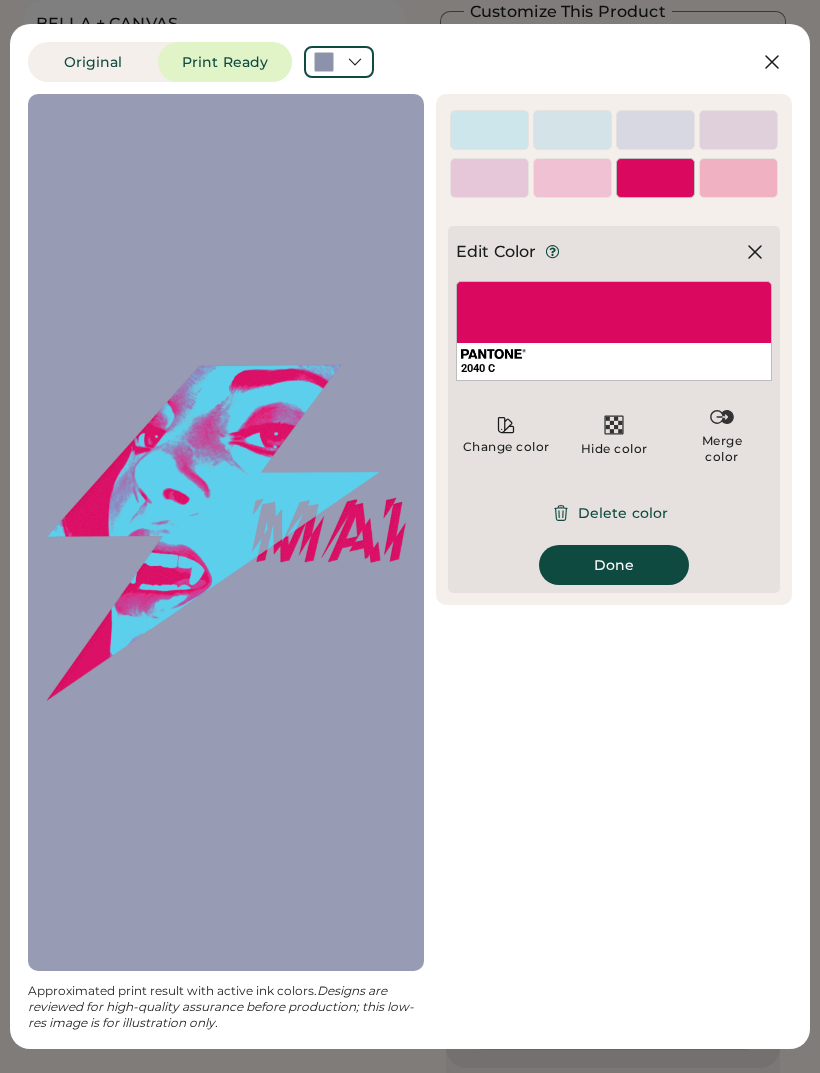click at bounding box center [572, 188] 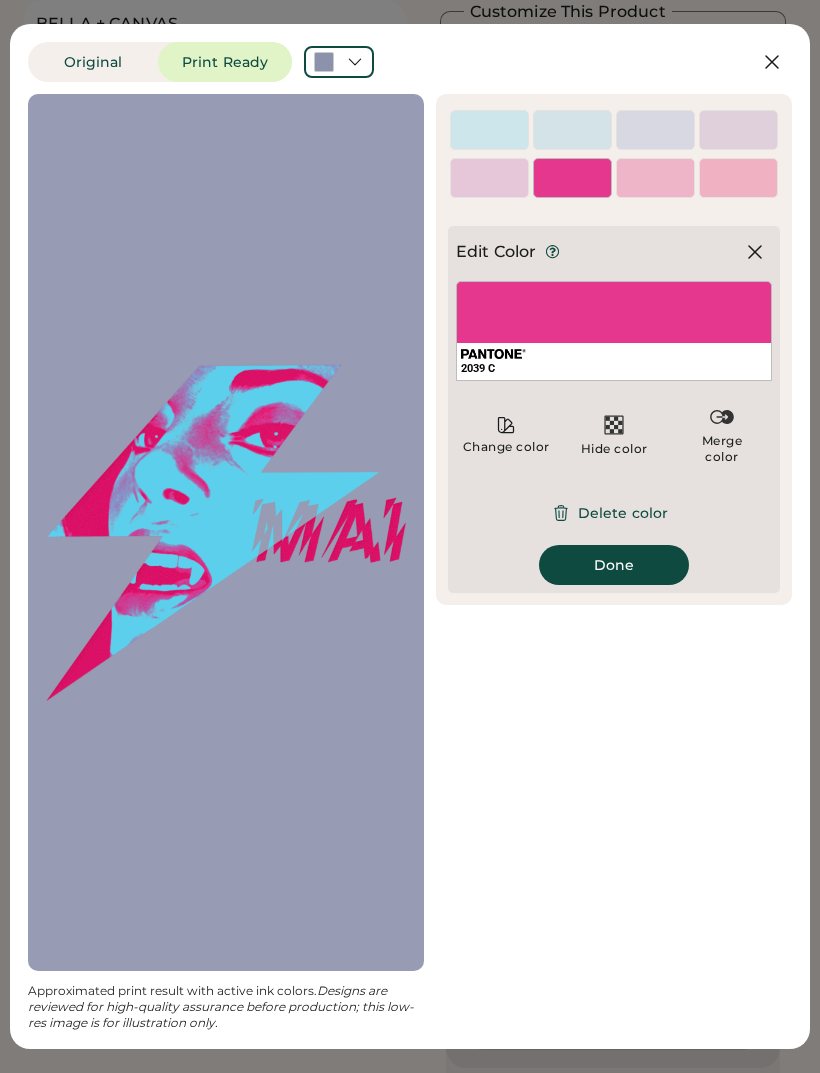click on "Delete color" at bounding box center [614, 513] 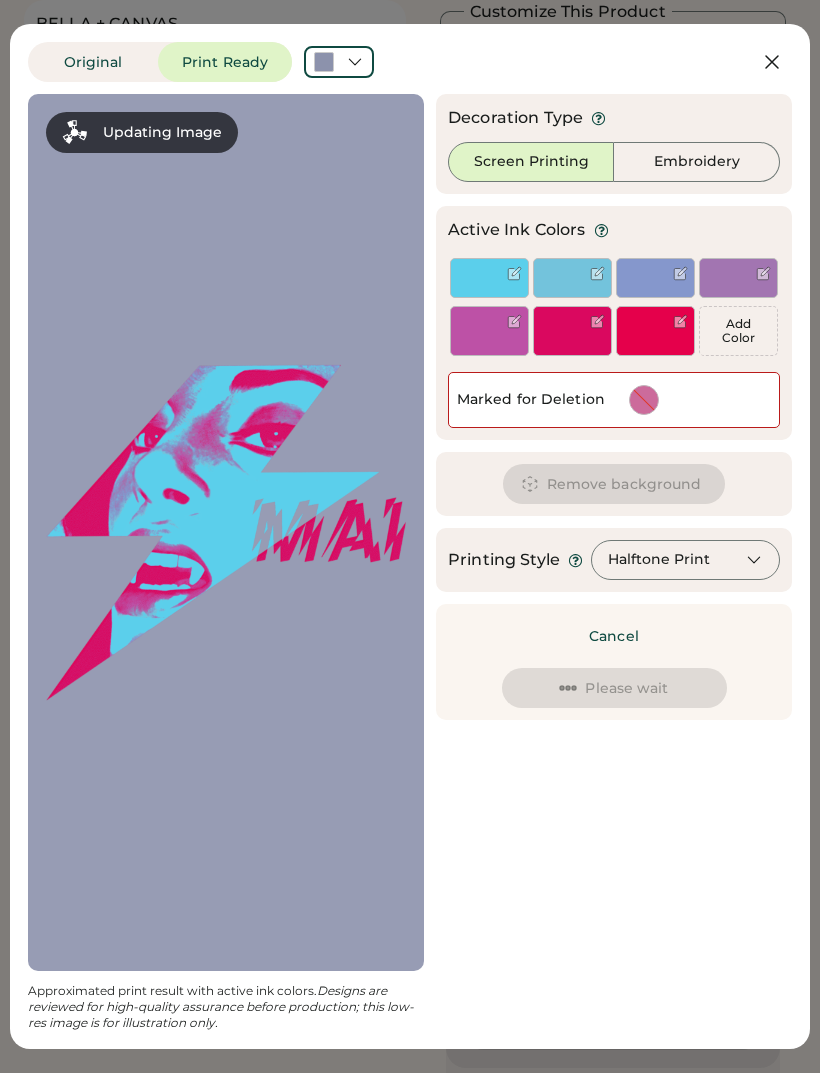 click at bounding box center (489, 346) 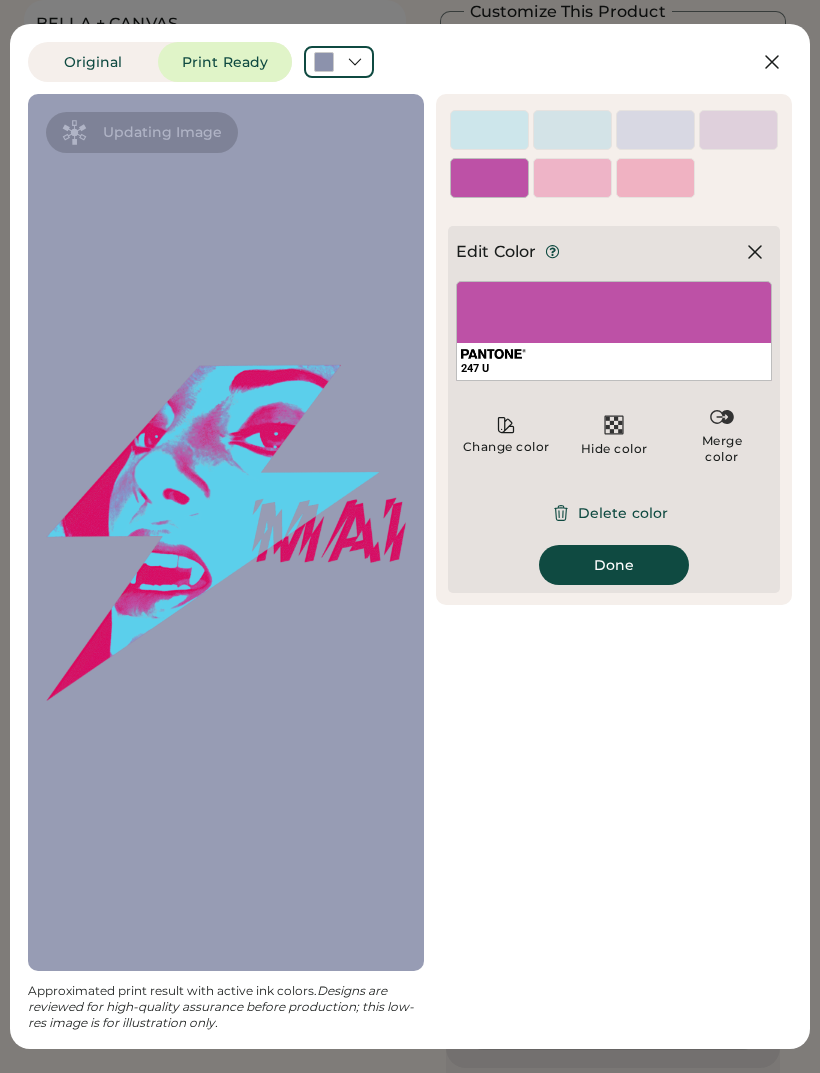 click on "Delete color" at bounding box center [614, 513] 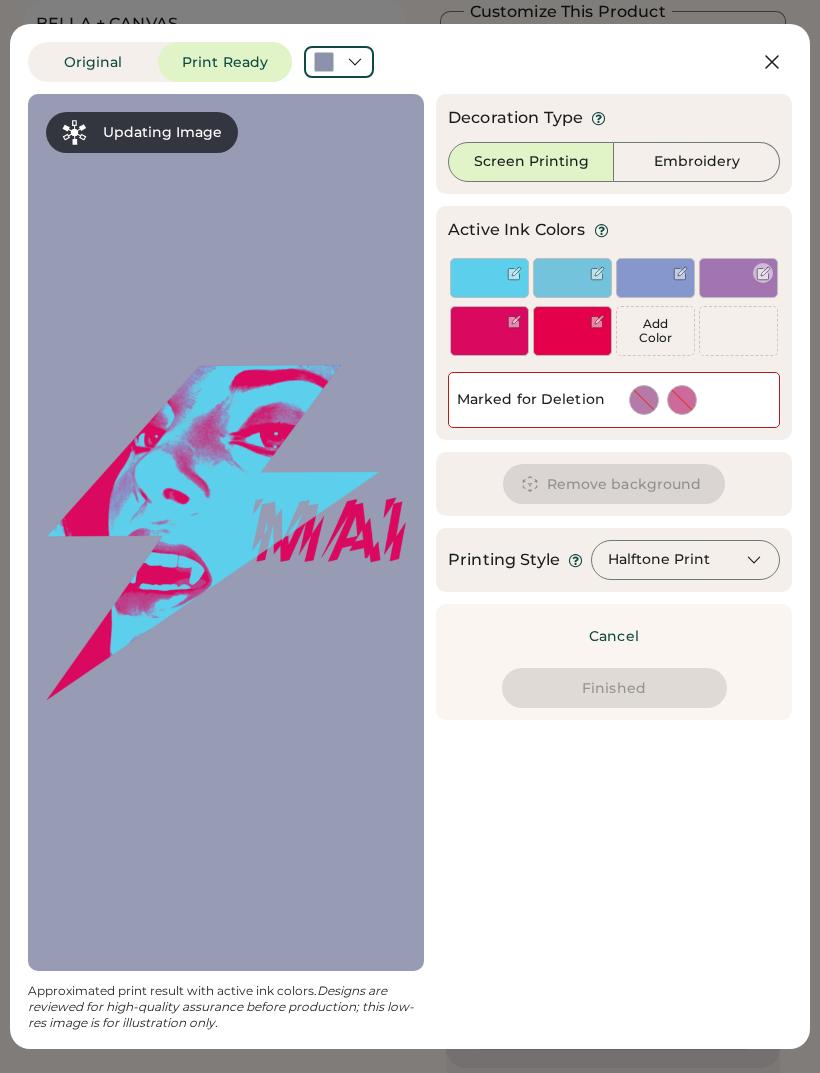 click at bounding box center [738, 278] 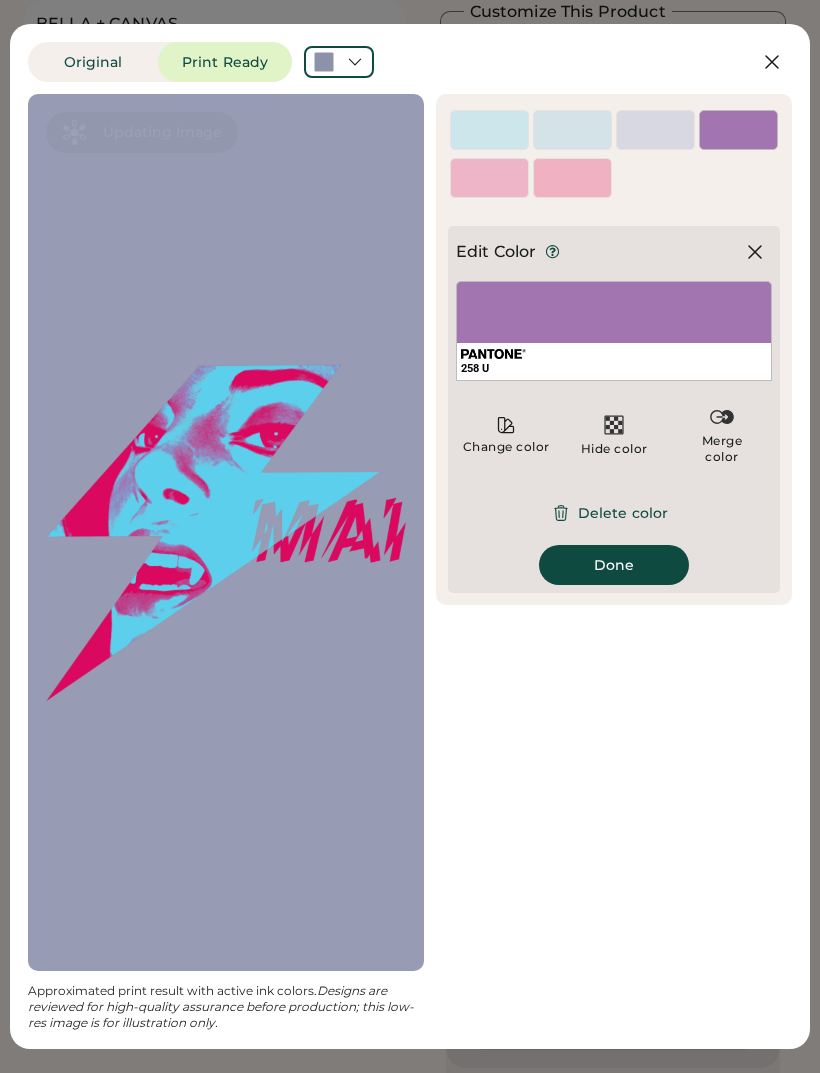 click on "Delete color" at bounding box center (614, 513) 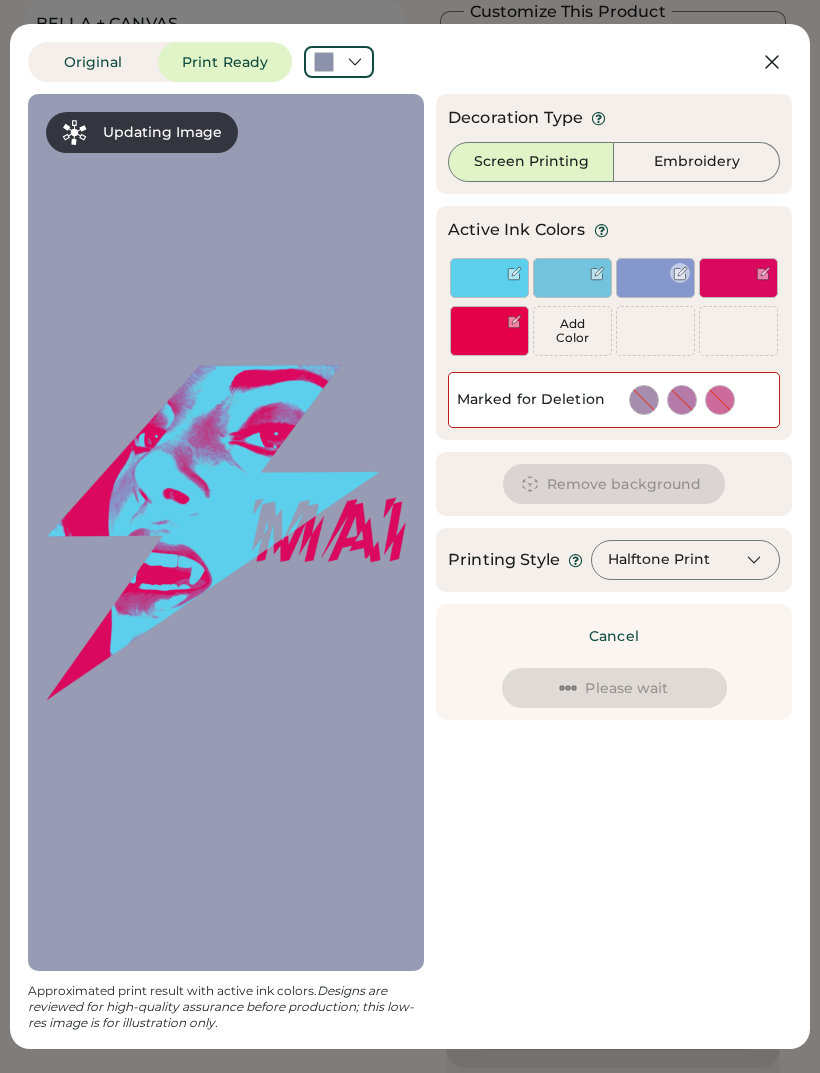 click at bounding box center [655, 288] 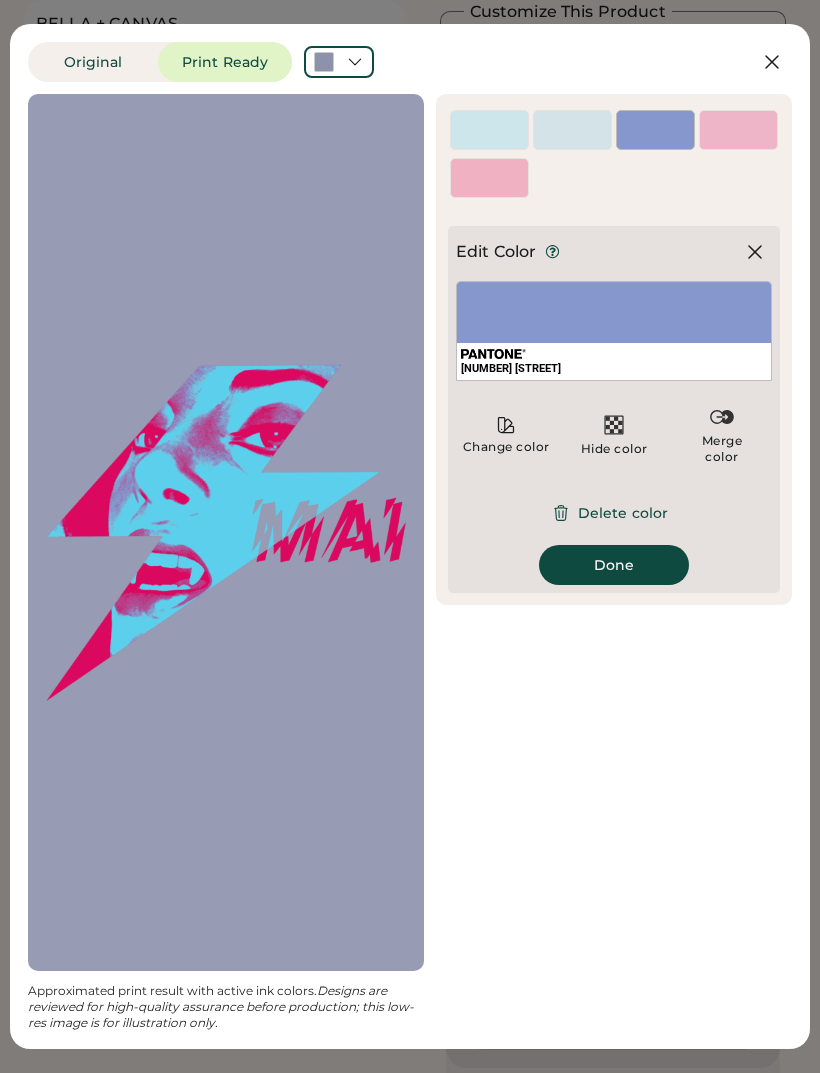 click on "Delete color" at bounding box center [614, 513] 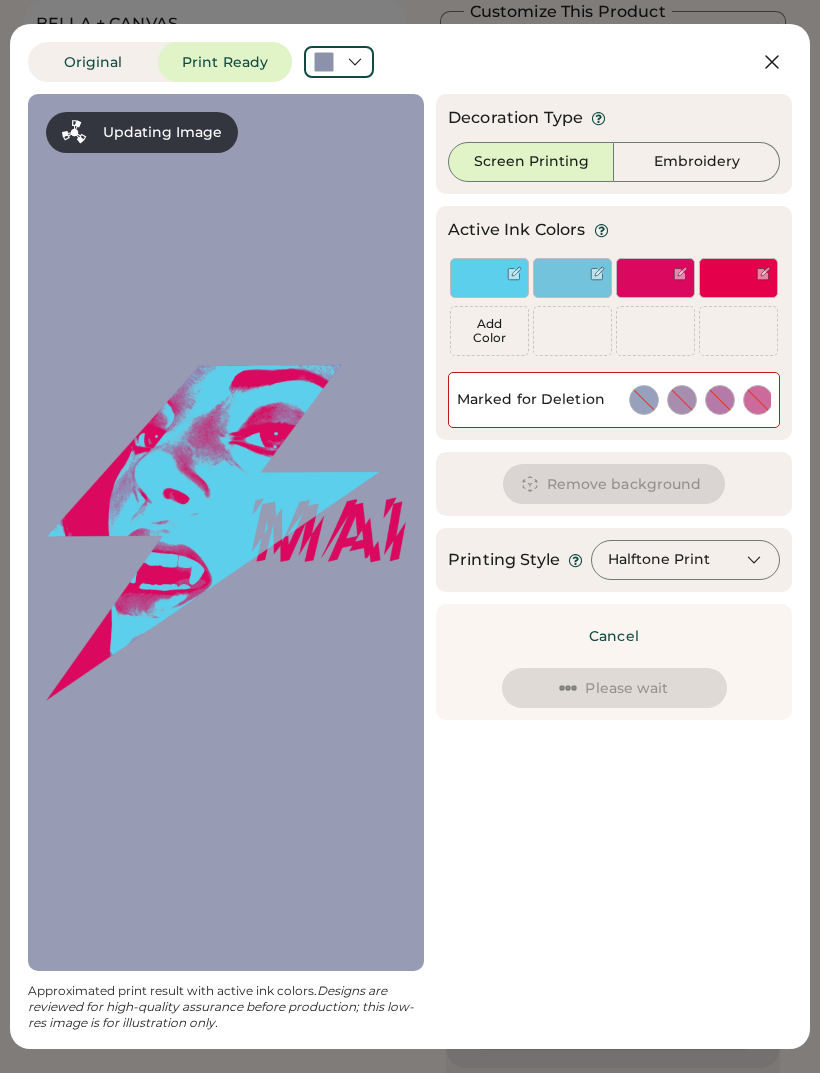 click at bounding box center [738, 278] 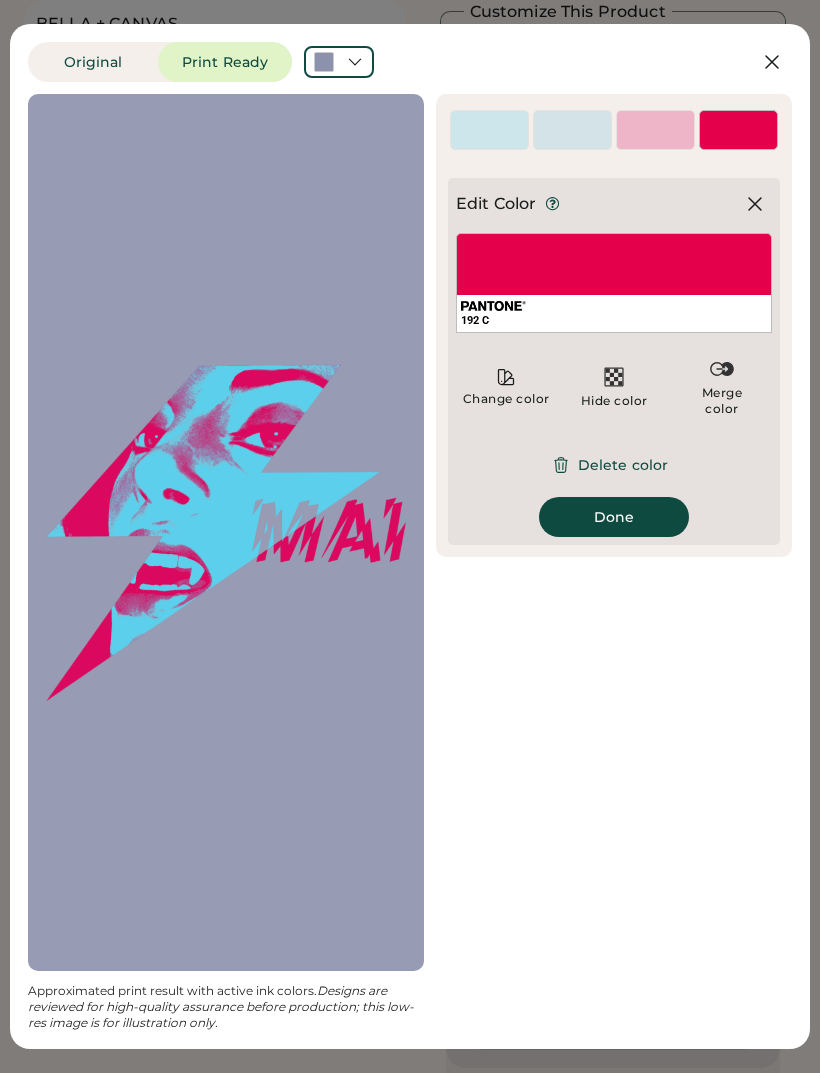 click on "Delete color" at bounding box center [614, 465] 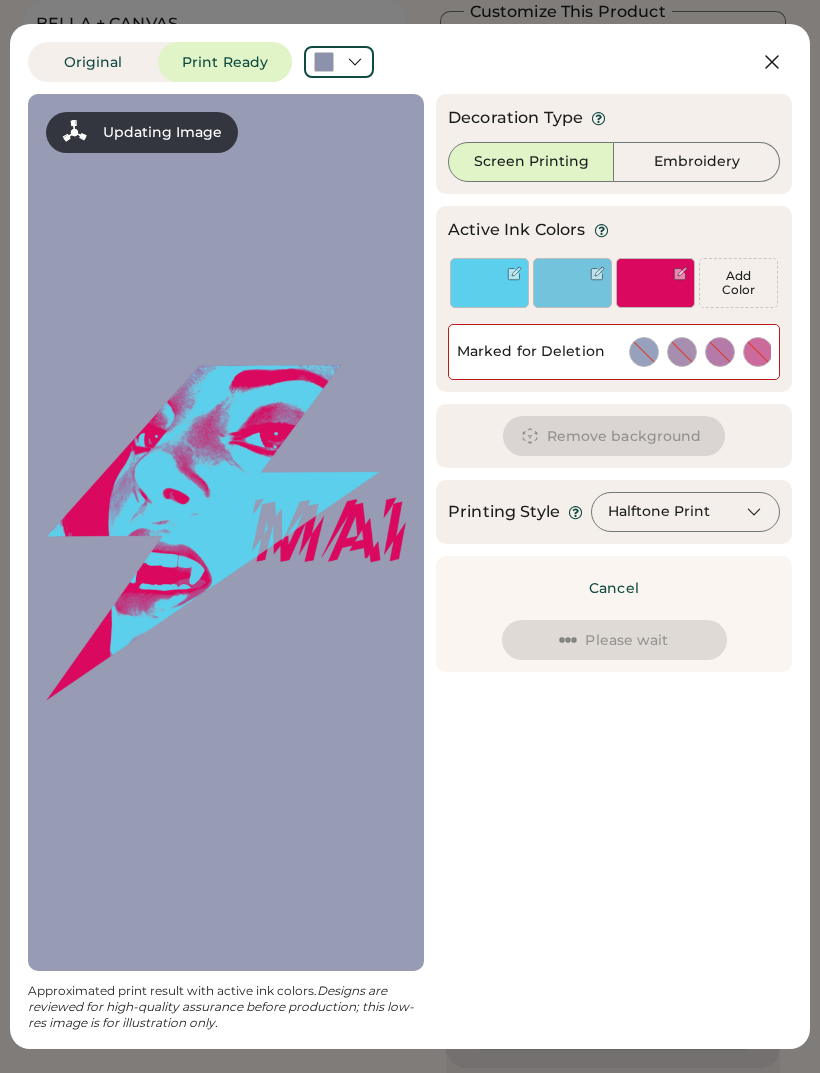 click at bounding box center [572, 283] 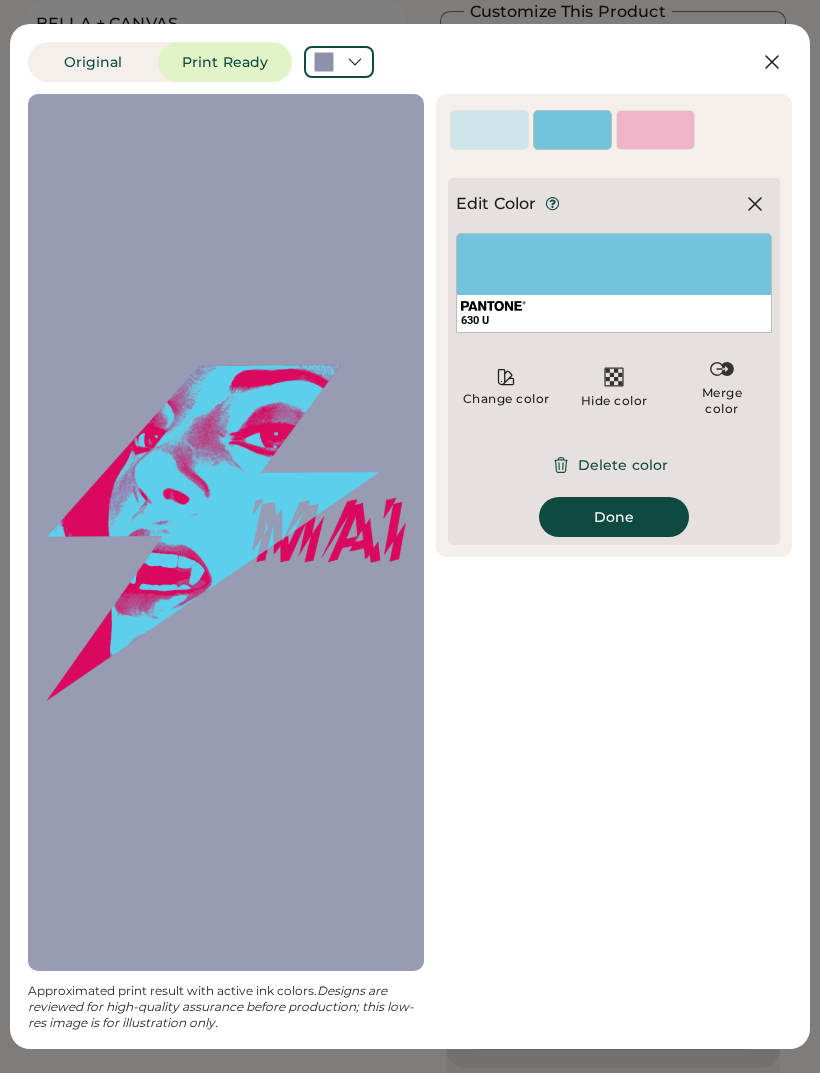click on "Delete color" at bounding box center (614, 465) 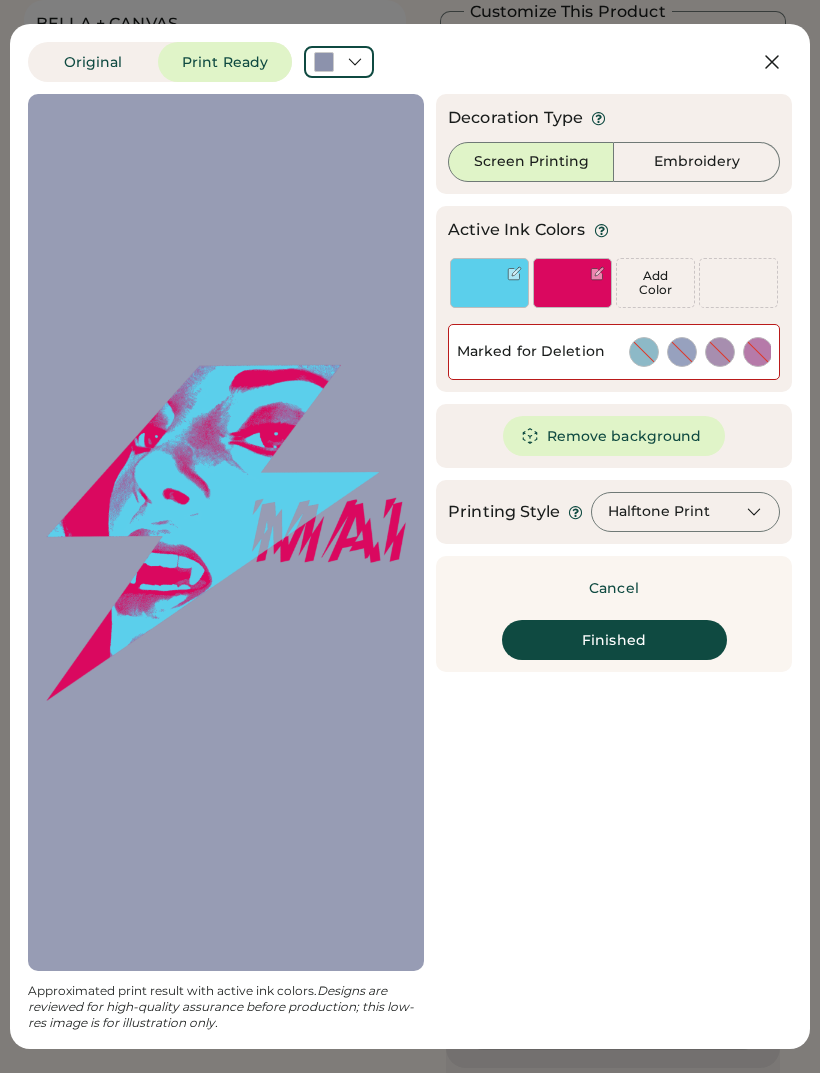 click on "Finished" at bounding box center [614, 640] 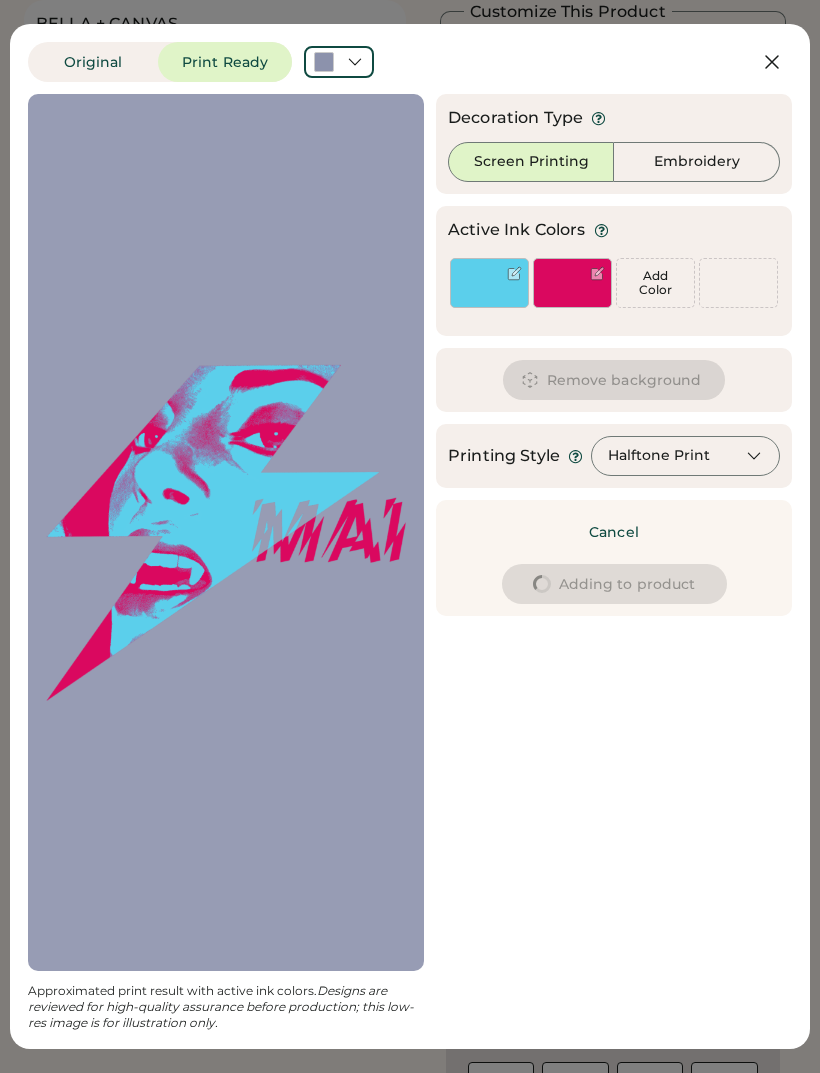 type on "****" 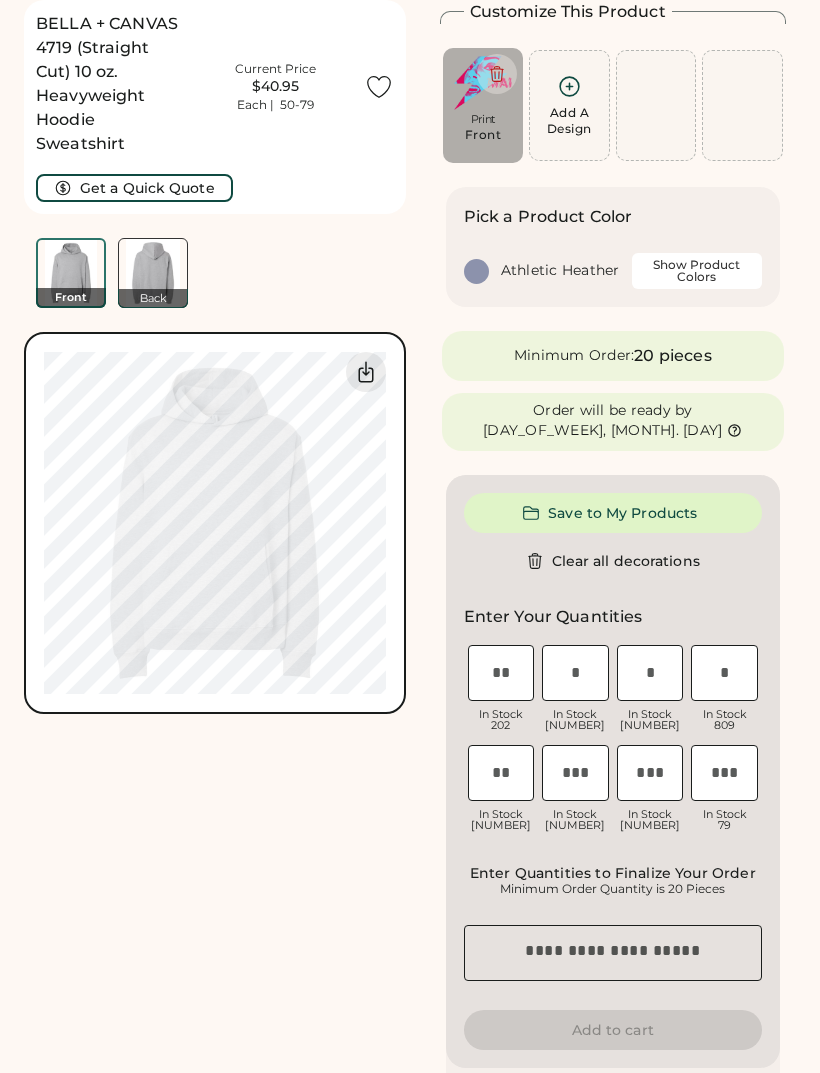 type on "****" 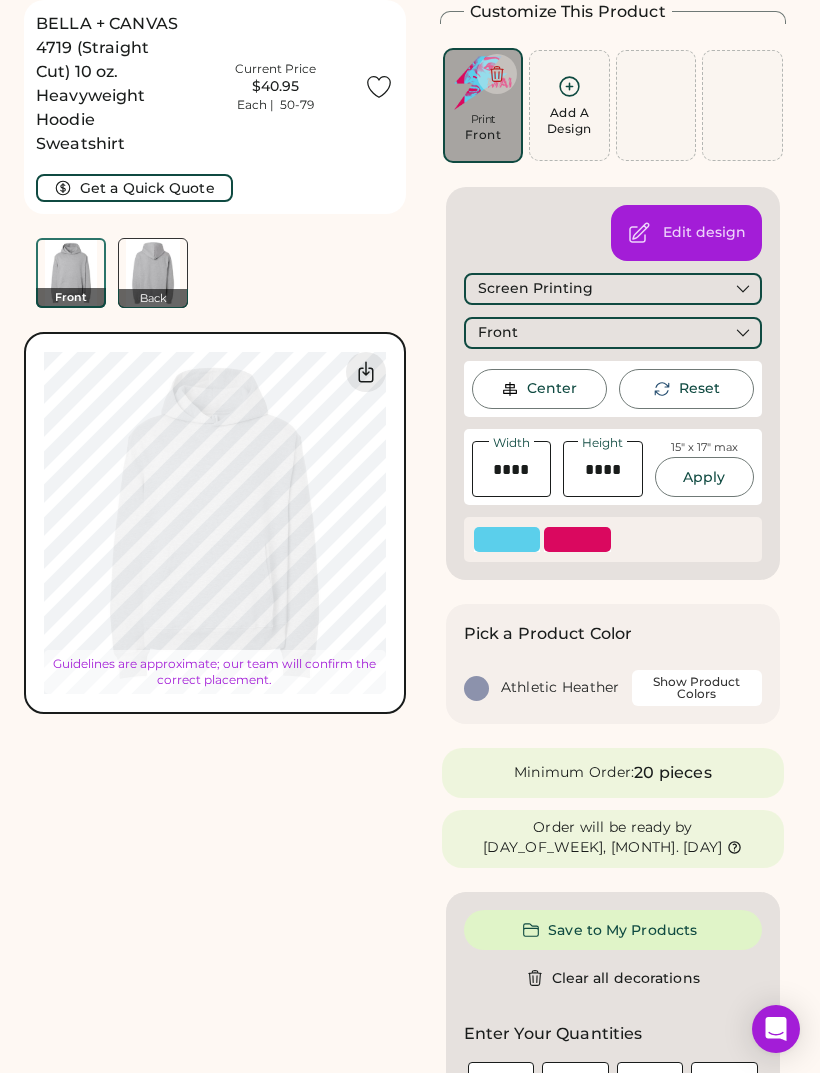type on "*****" 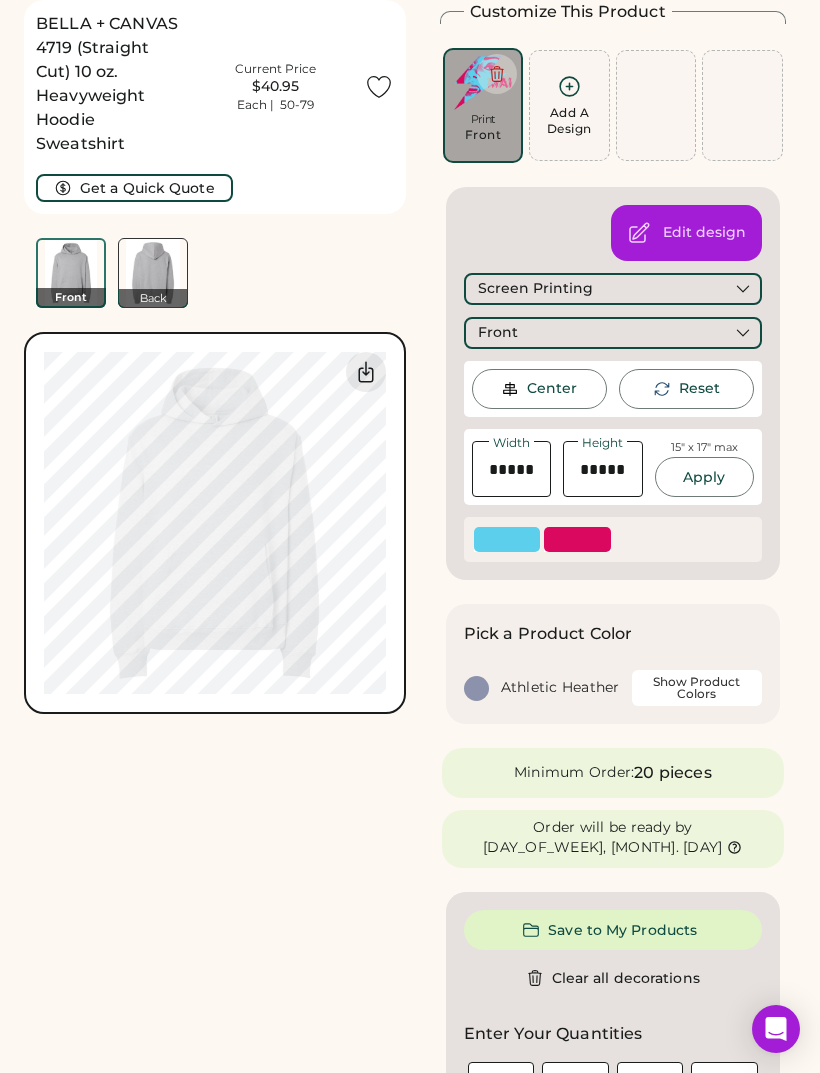 click on "BELLA + CANVAS 4719 (Straight Cut) 10 oz. Heavyweight Hoodie Sweatshirt Current Price [PRICE] Each |  50-79     Get a Quick Quote Front Back Switch to back Upload new design
SVG, Ai, PDF, EPS, PSD Non-preferred files:
PNG, JPG, TIFF Max File Size: 25MB     Guidelines are approximate; our team will confirm the correct placement. 0% 0%" at bounding box center (215, 1002) 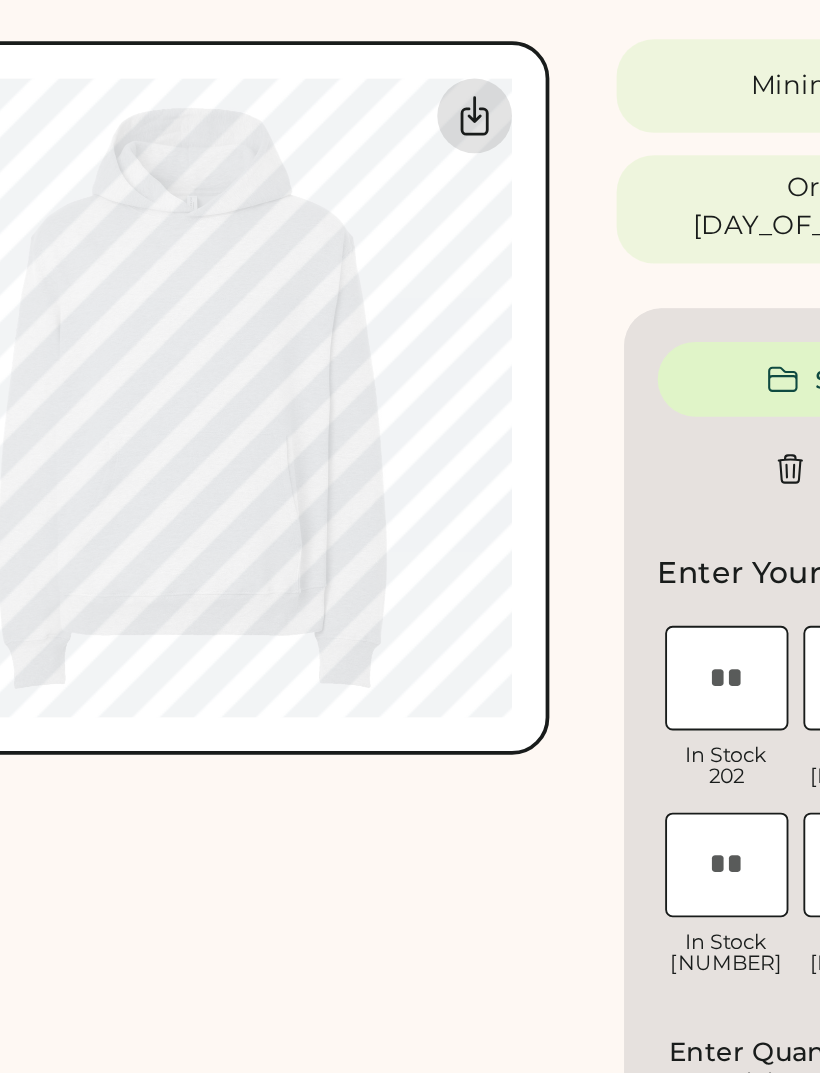 click 